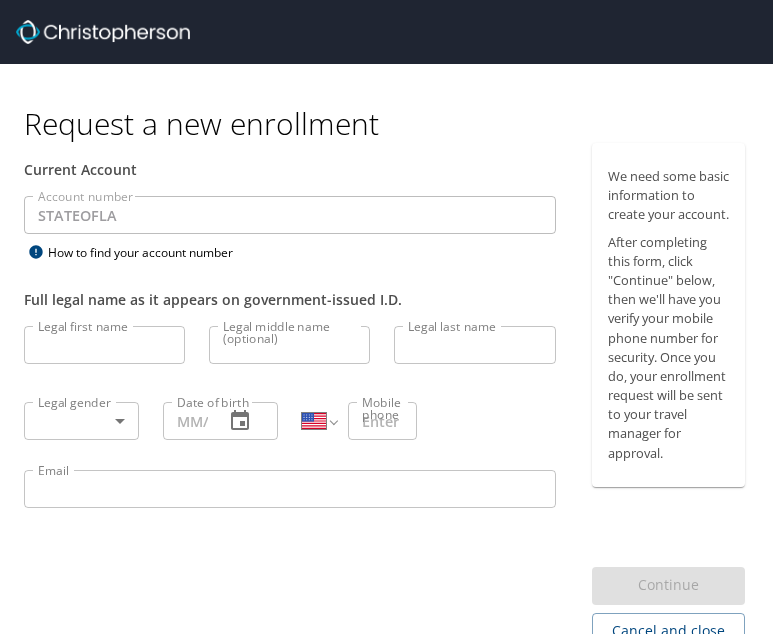 select on "US" 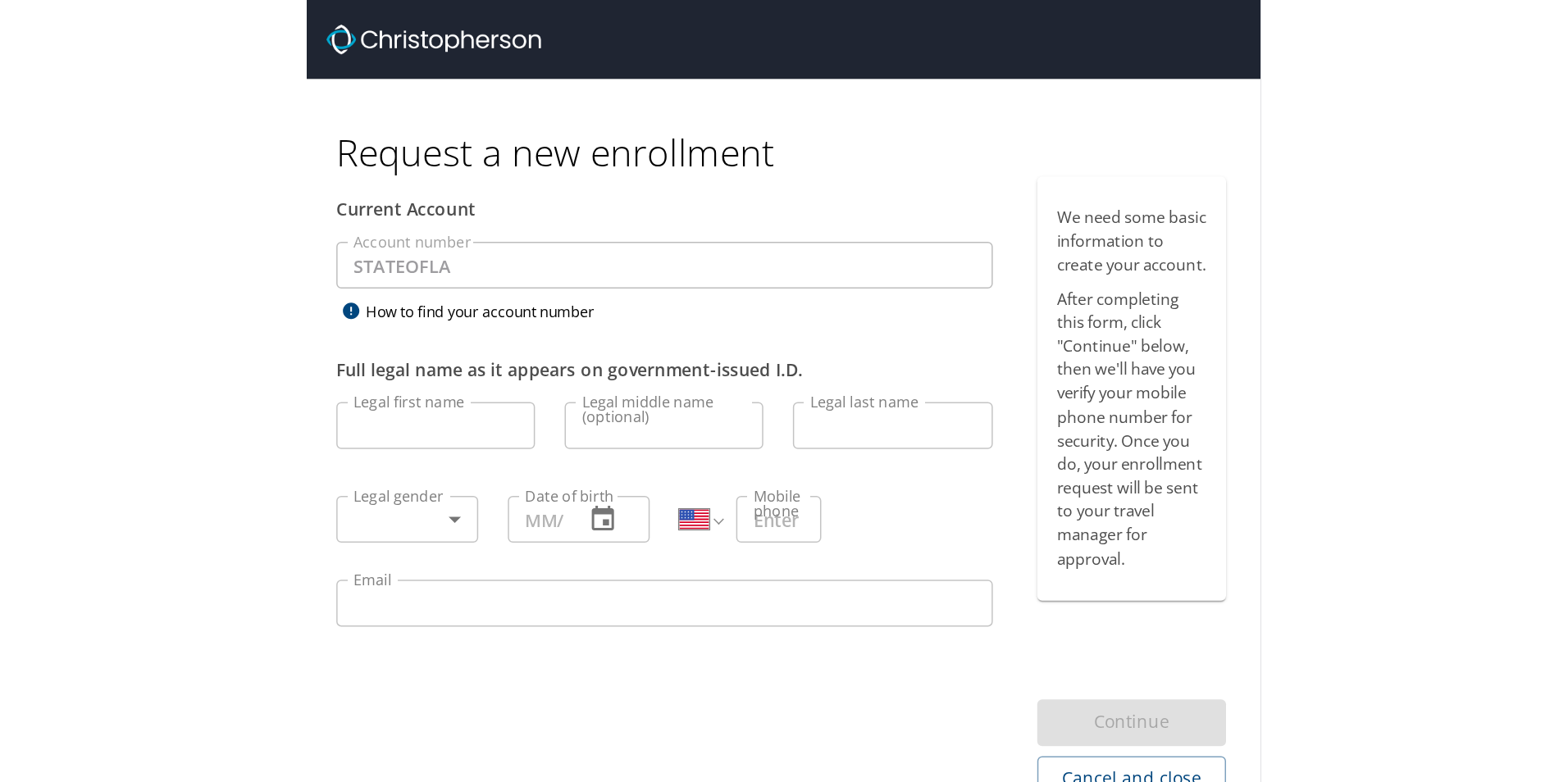 scroll, scrollTop: 0, scrollLeft: 0, axis: both 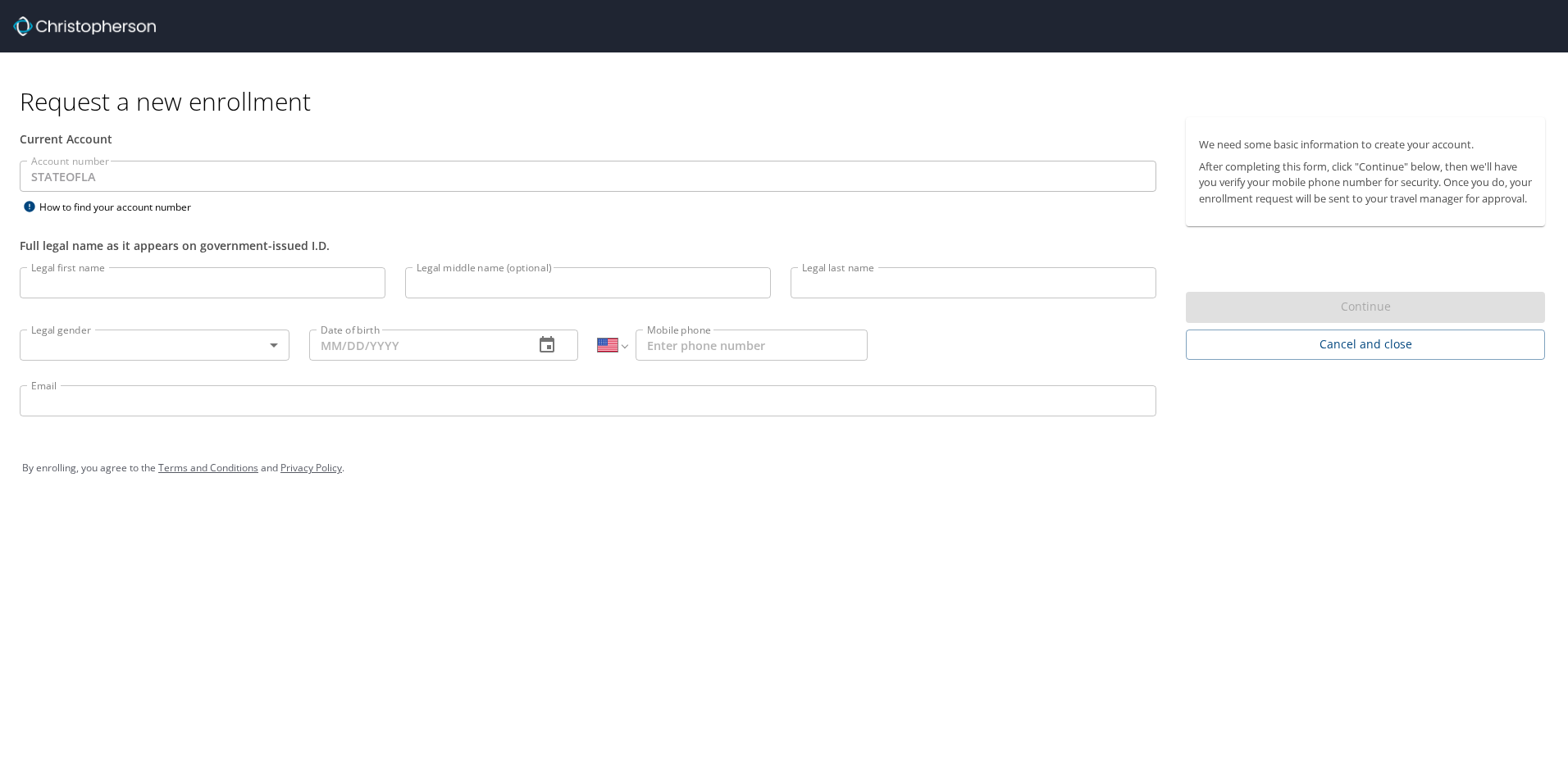 click on "Legal first name" at bounding box center (203, 283) 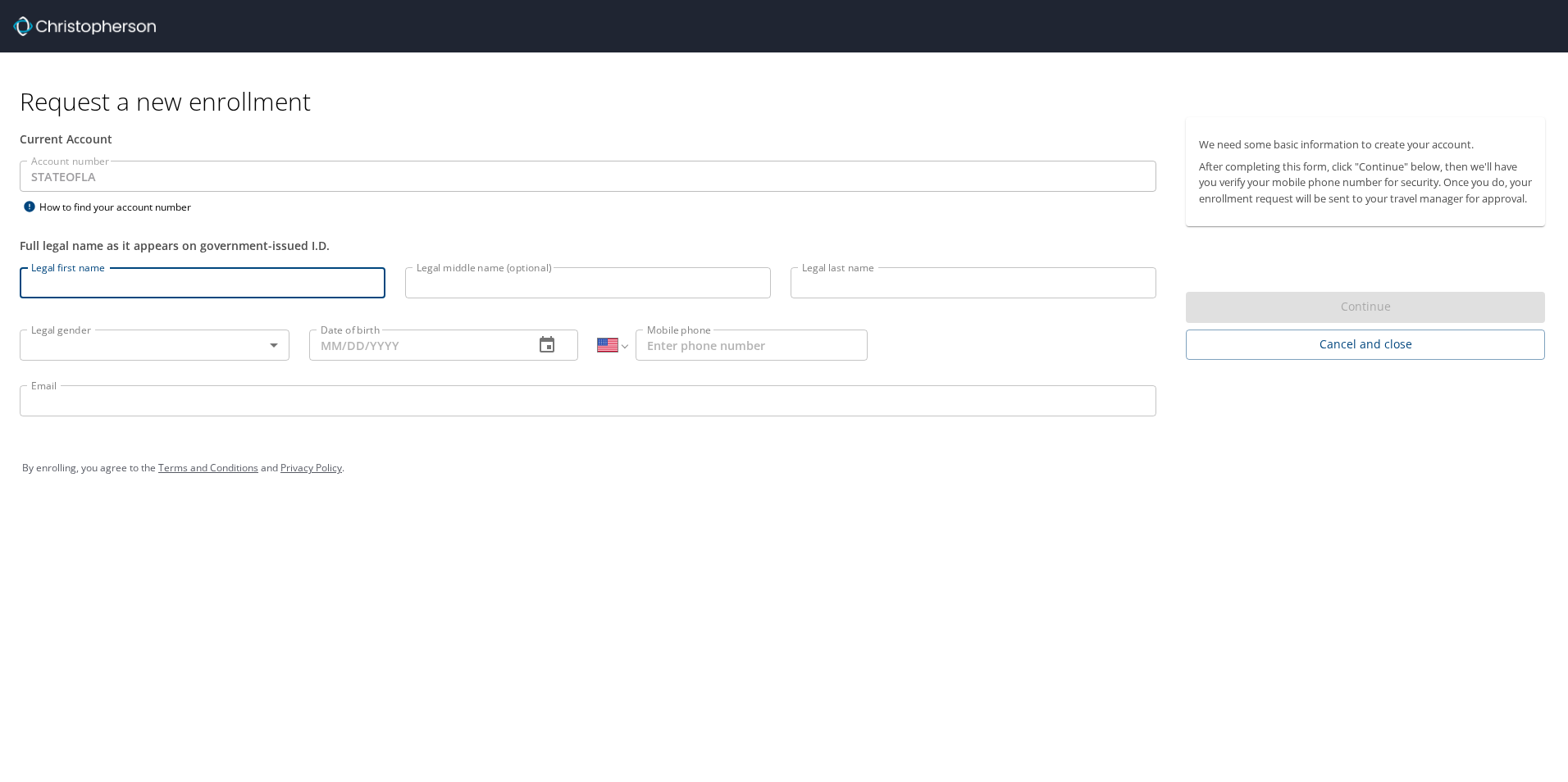 type on "[PERSON_NAME]" 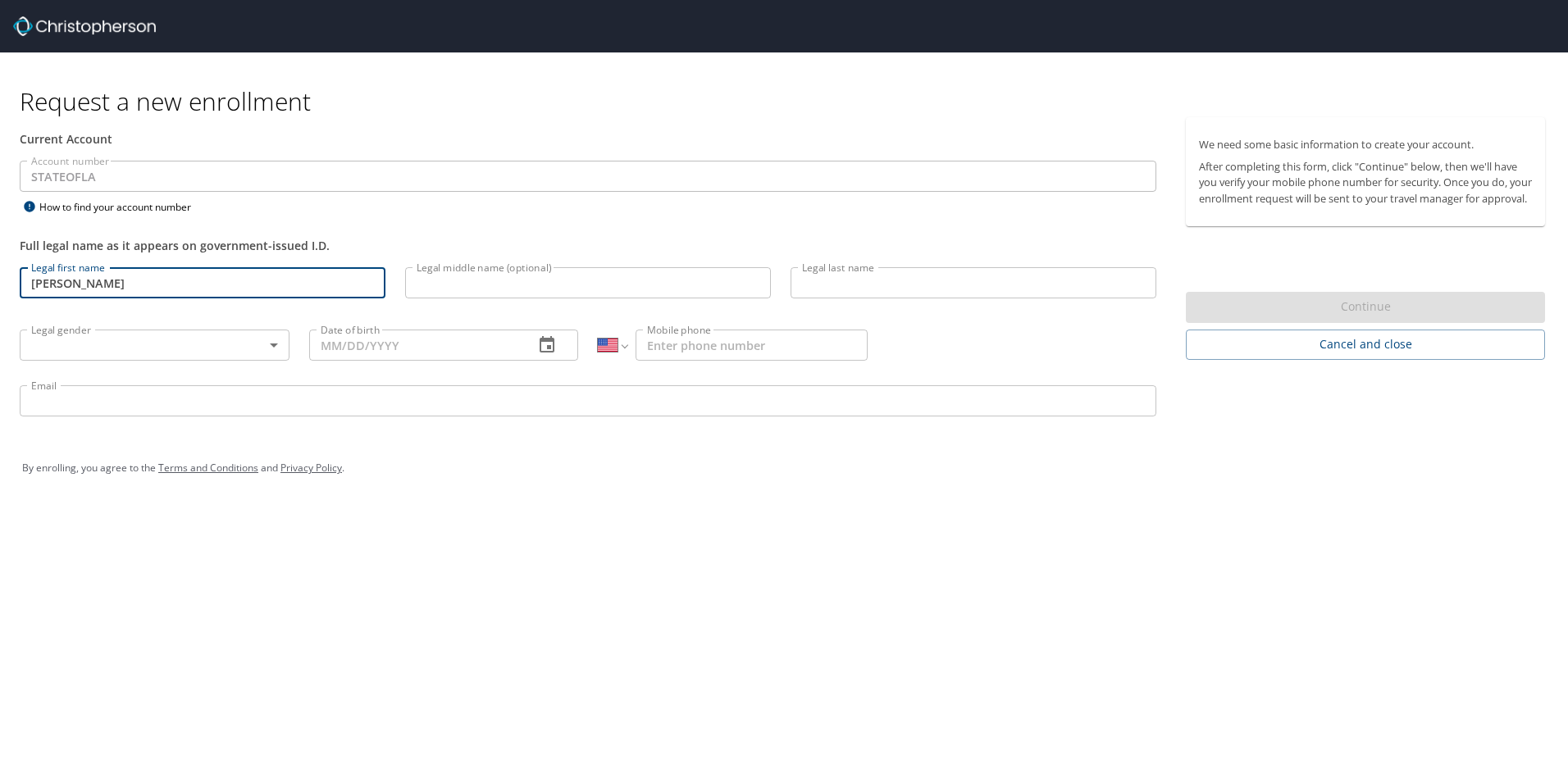type on "[PERSON_NAME]" 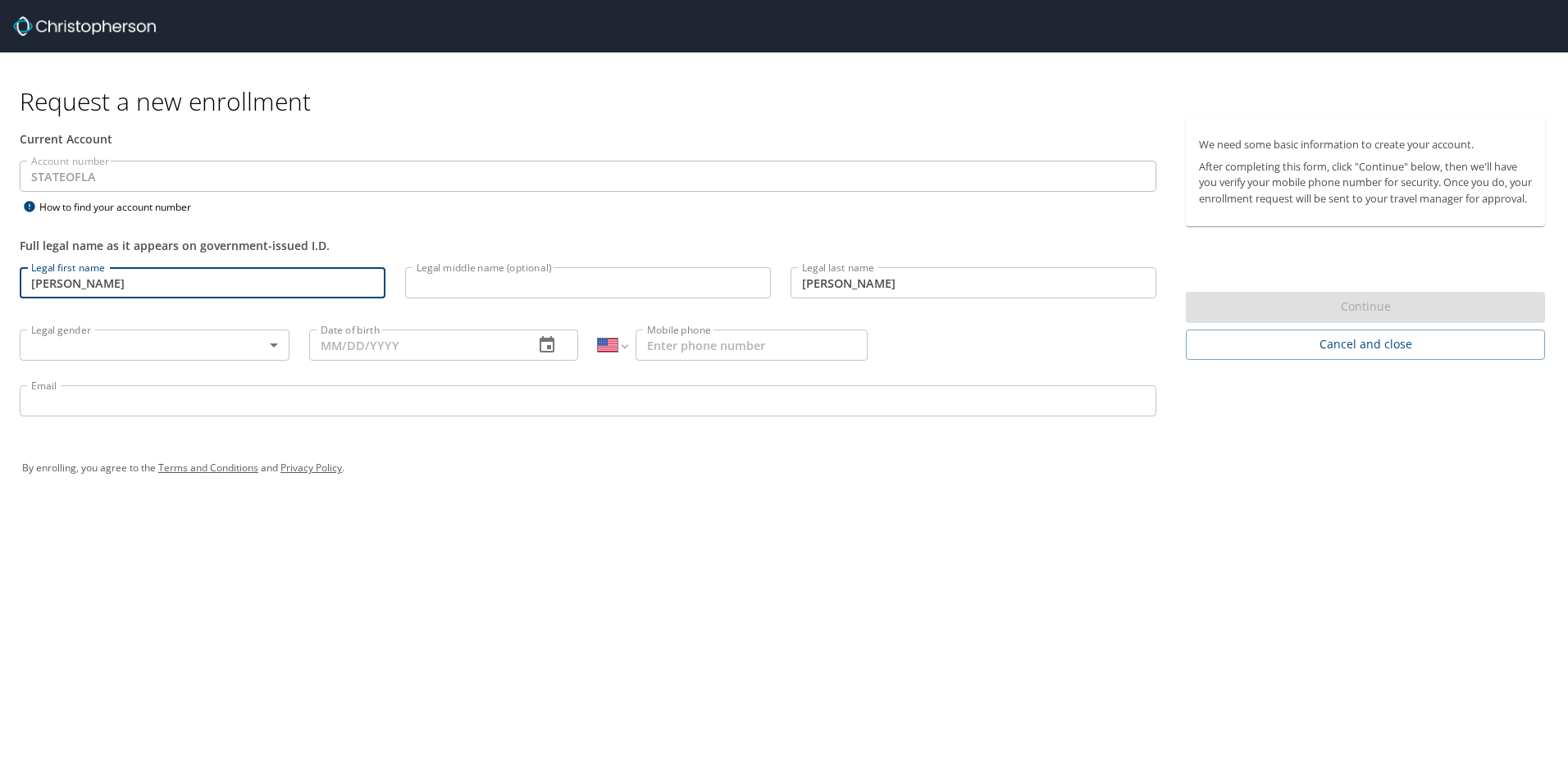 type on "[DEMOGRAPHIC_DATA]" 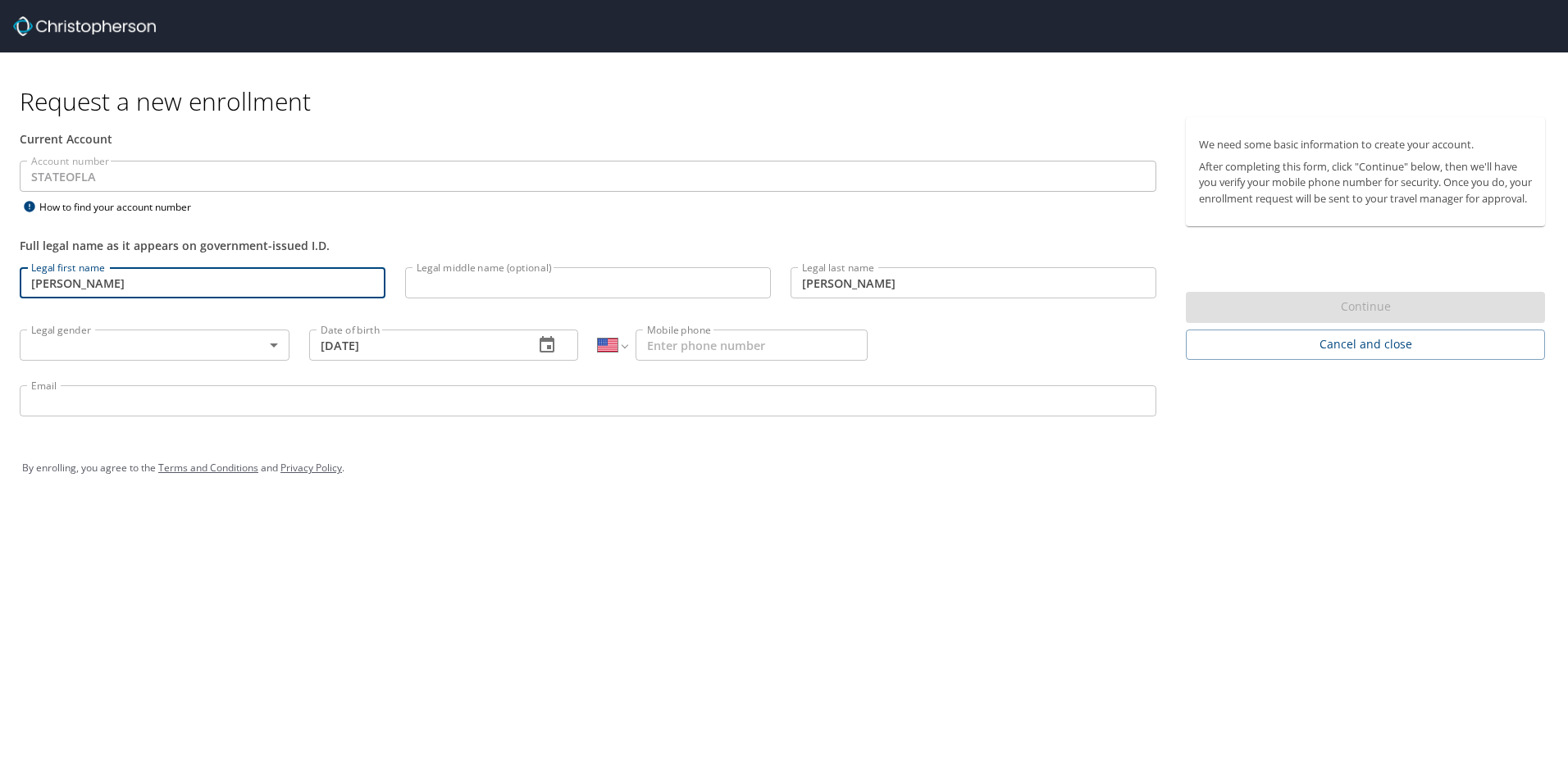 type on "(504) 541-7604" 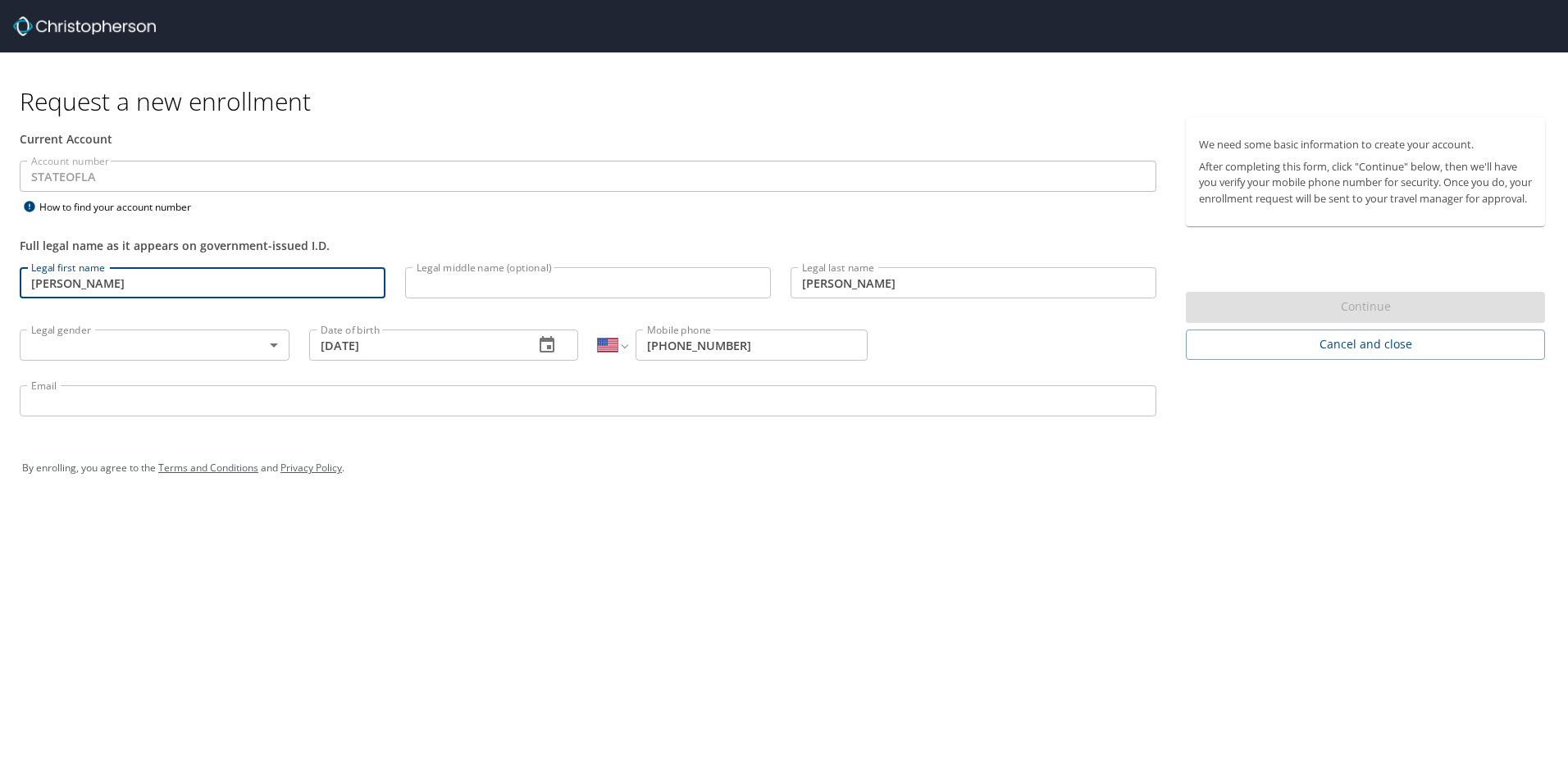 type on "ciriaco.soler@la.gov" 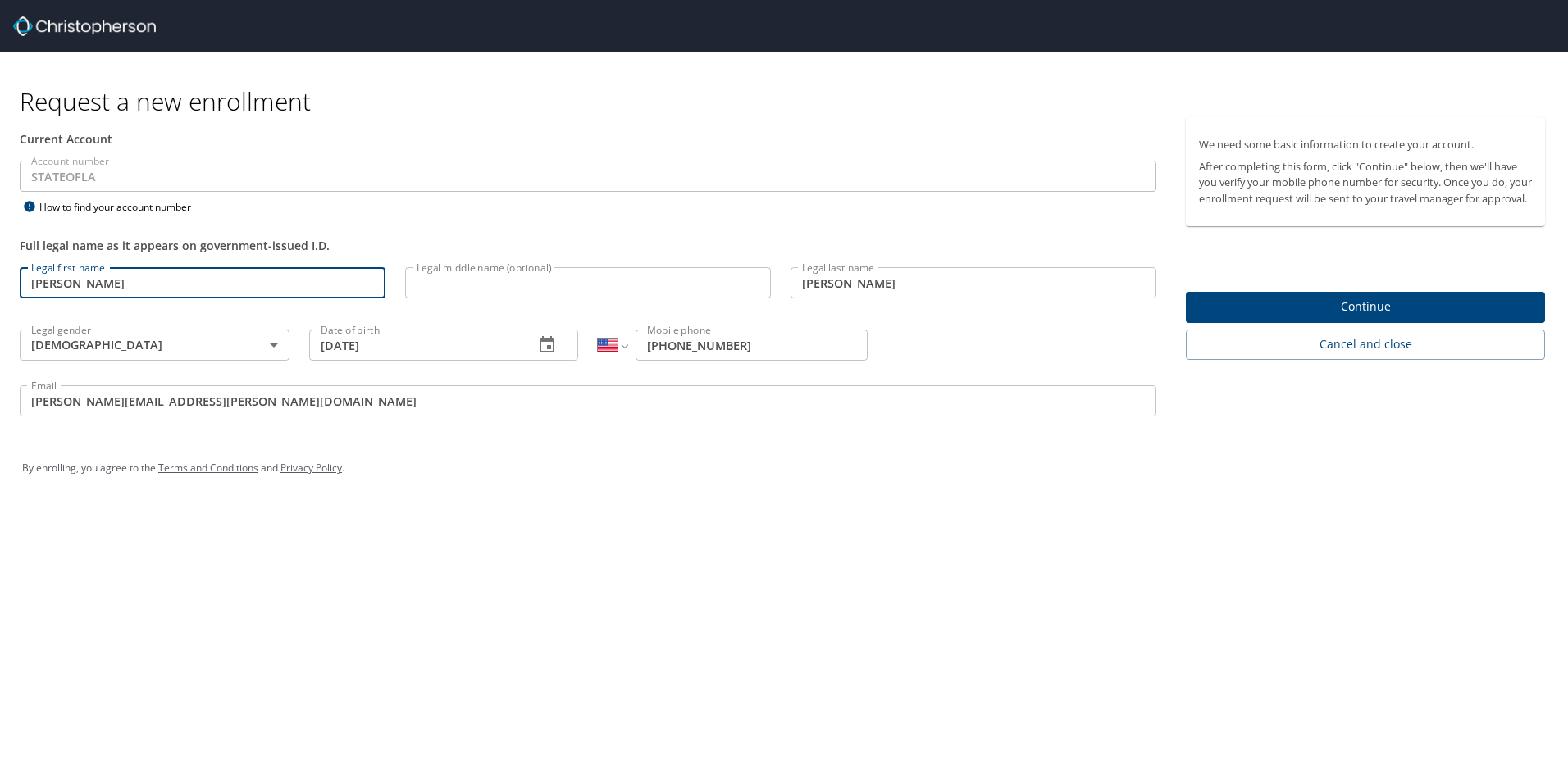 click on "Continue" at bounding box center (1365, 307) 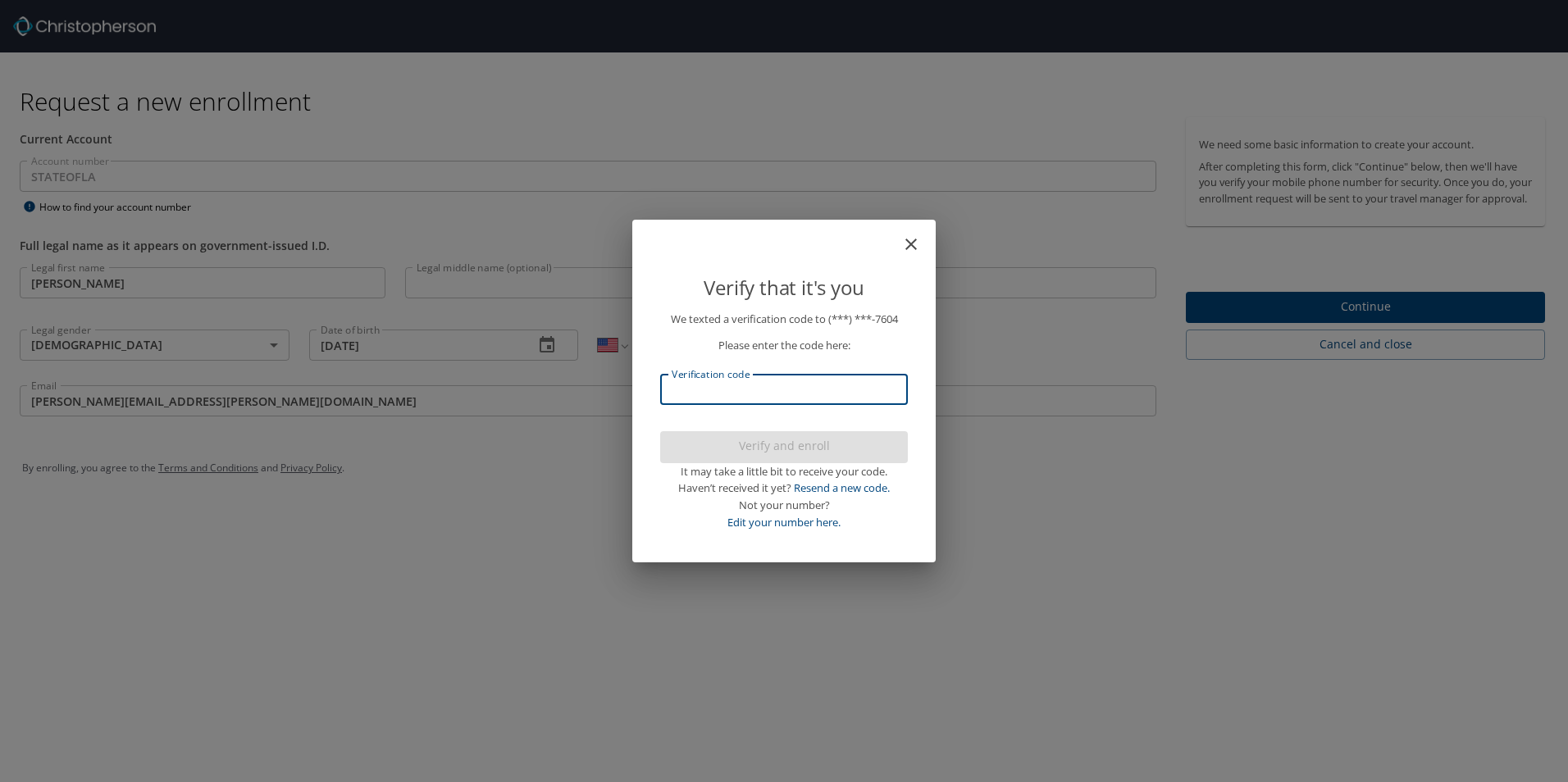 drag, startPoint x: 742, startPoint y: 403, endPoint x: 748, endPoint y: 393, distance: 11.661904 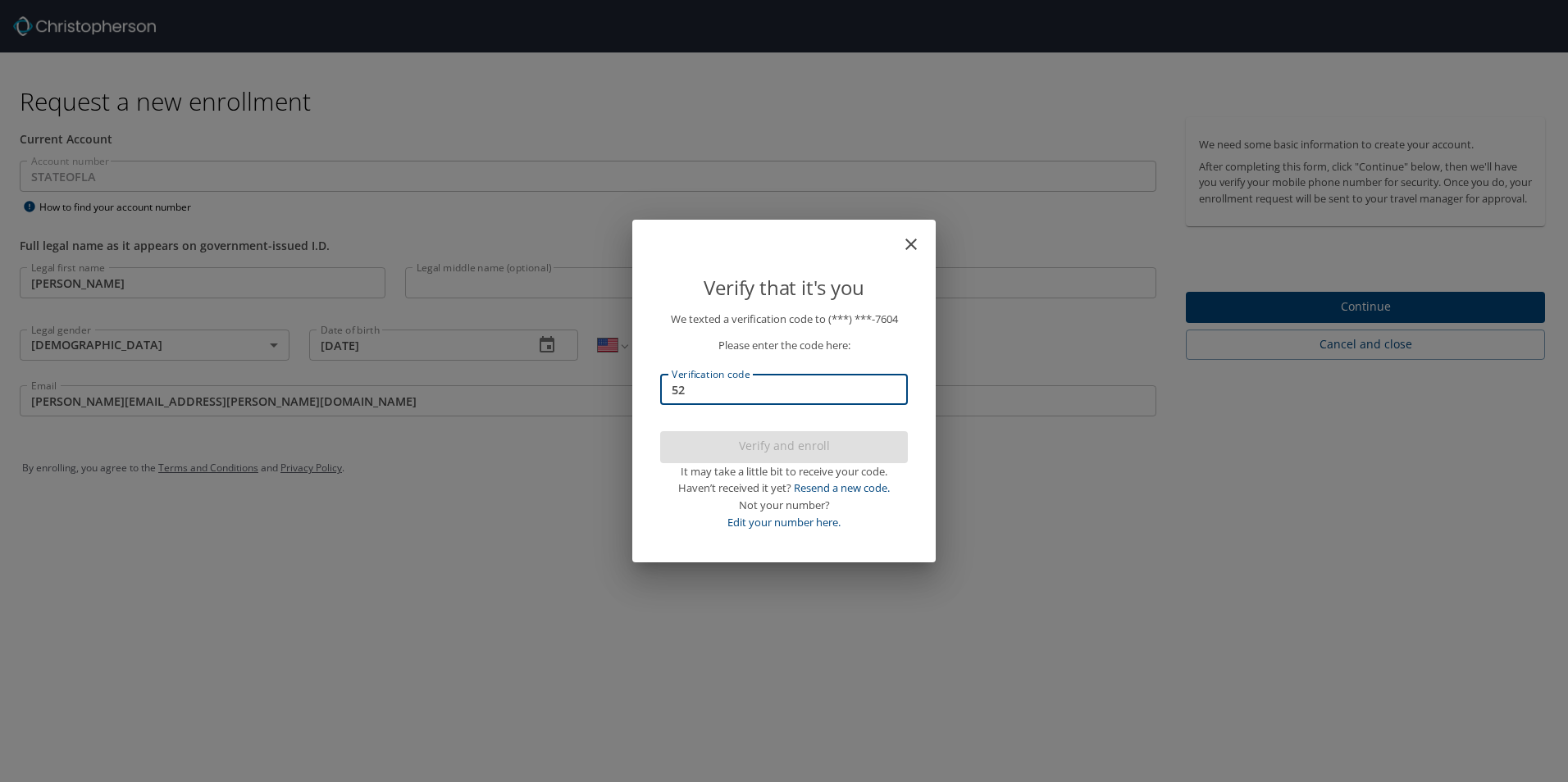 type on "529" 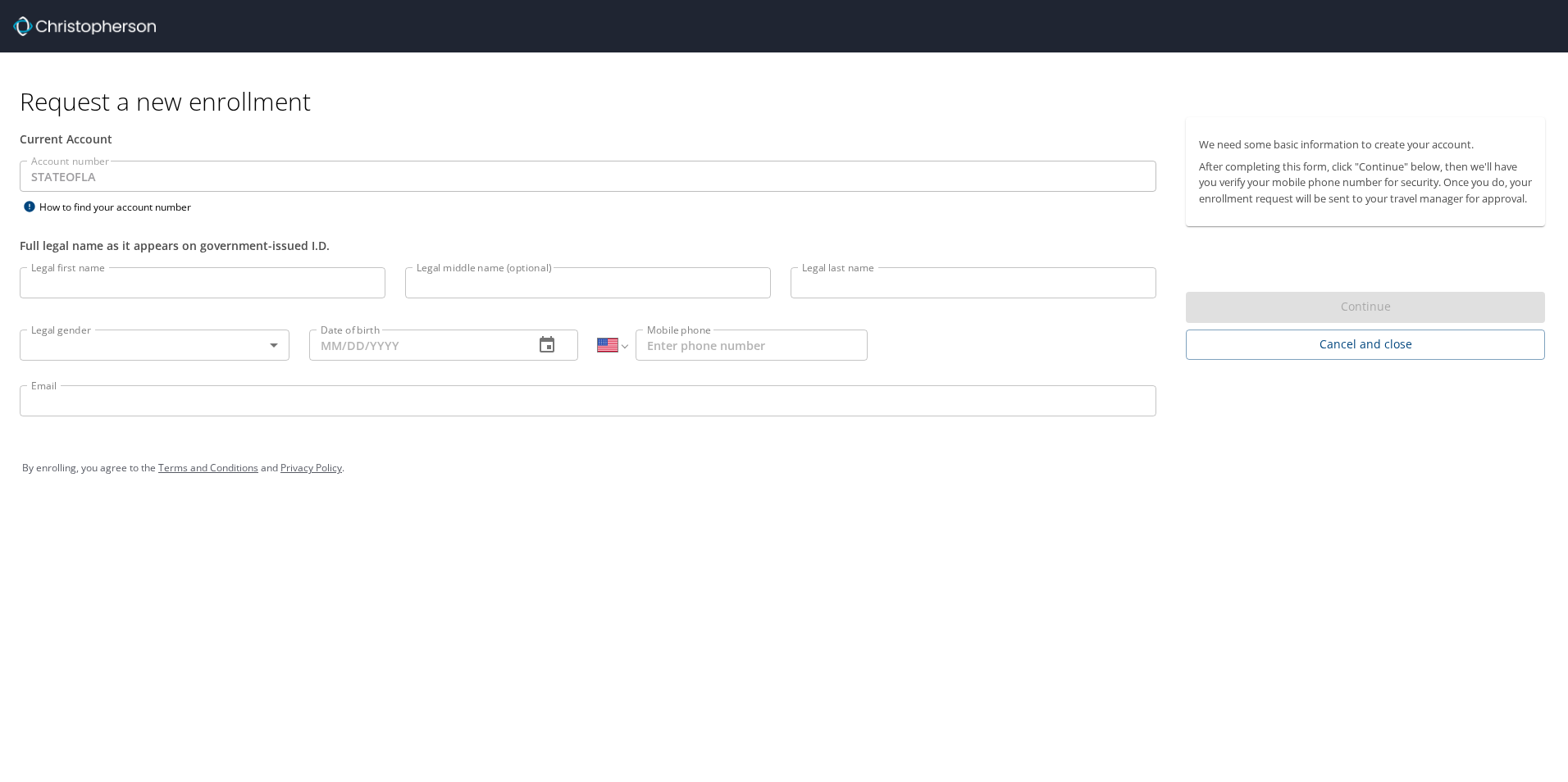 select on "US" 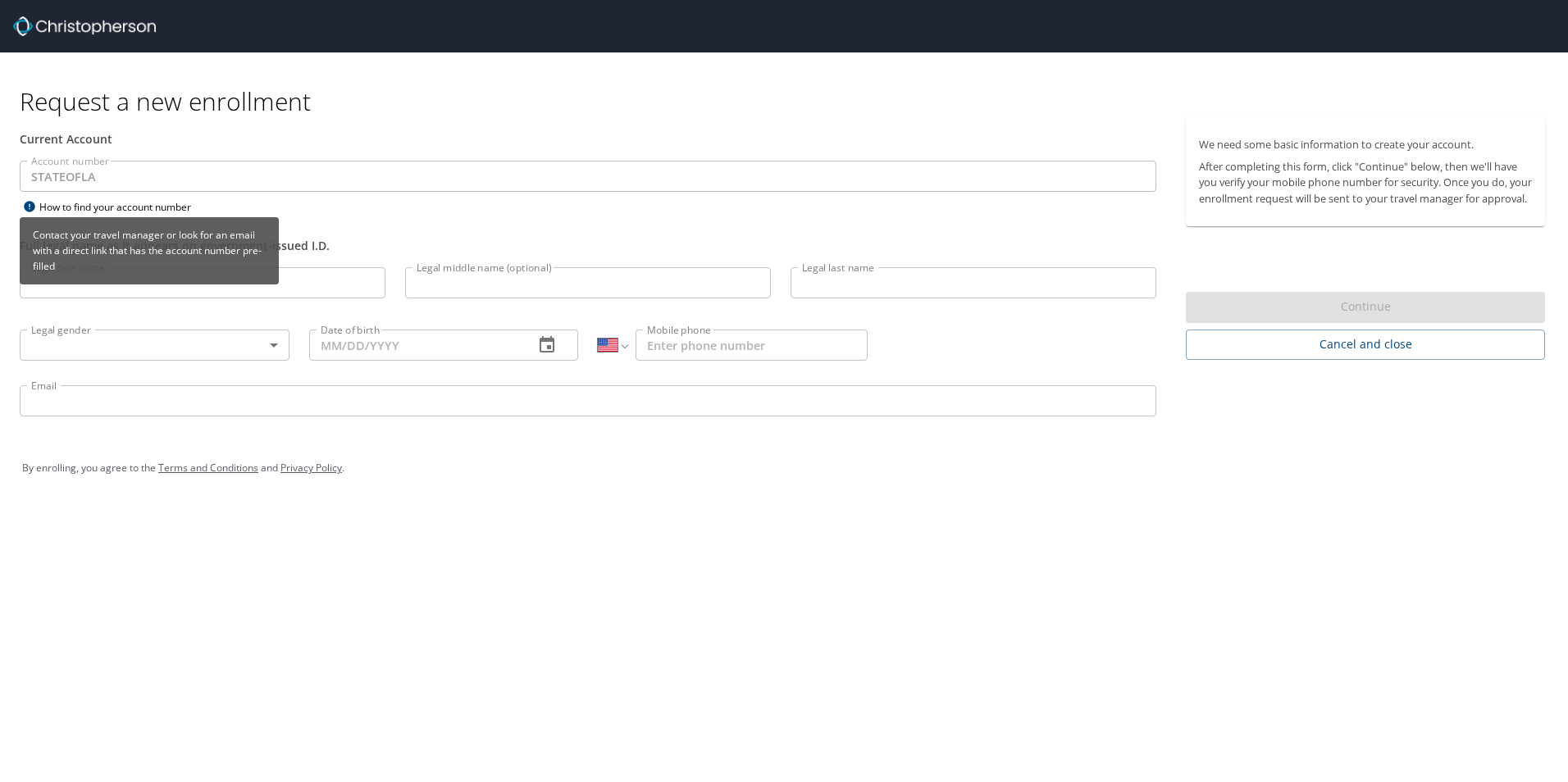 click on "Contact your travel manager or look for an email with a direct link that has the account number pre-filled" at bounding box center [149, 257] 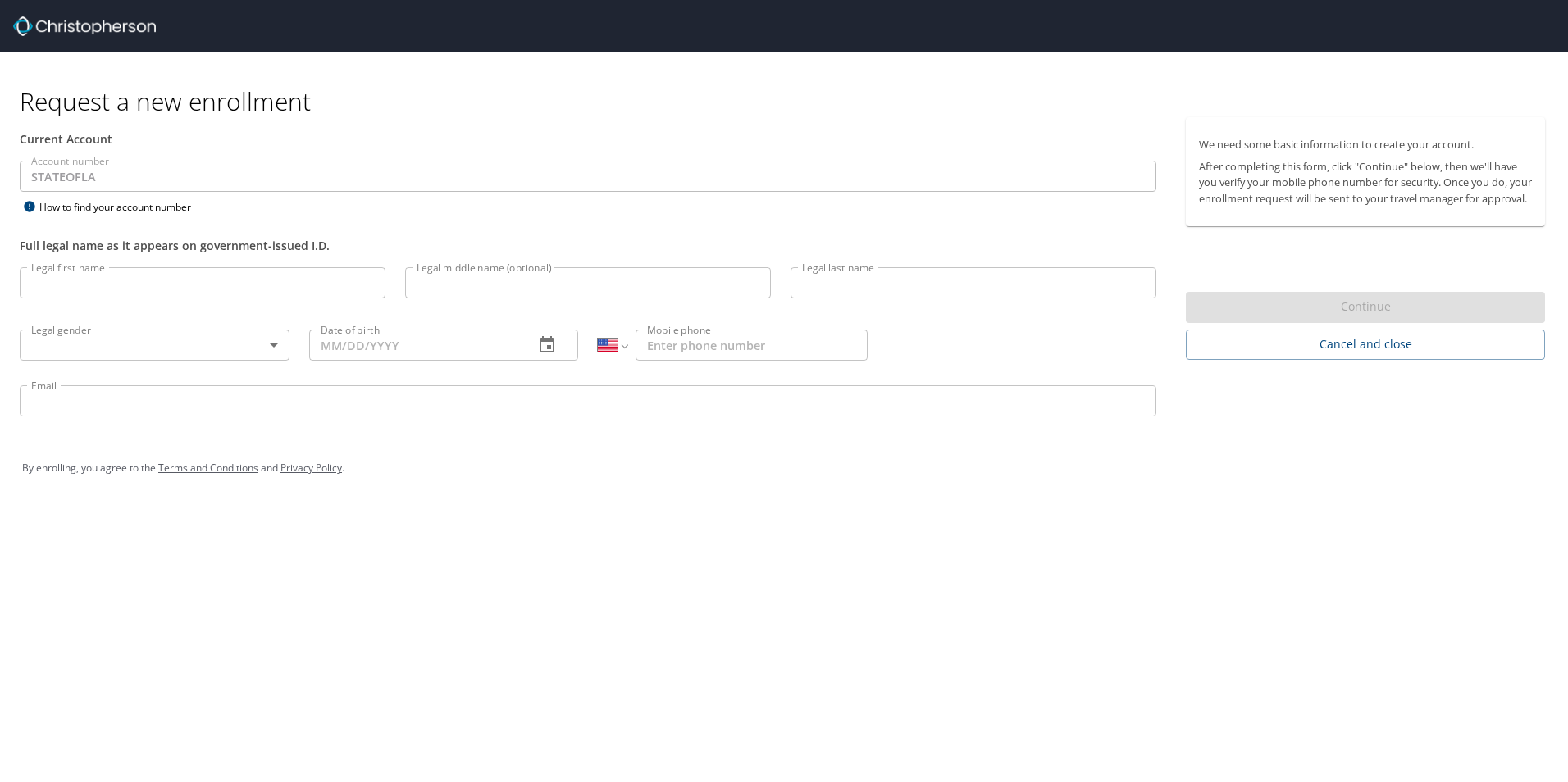 click on "Legal first name" at bounding box center (203, 283) 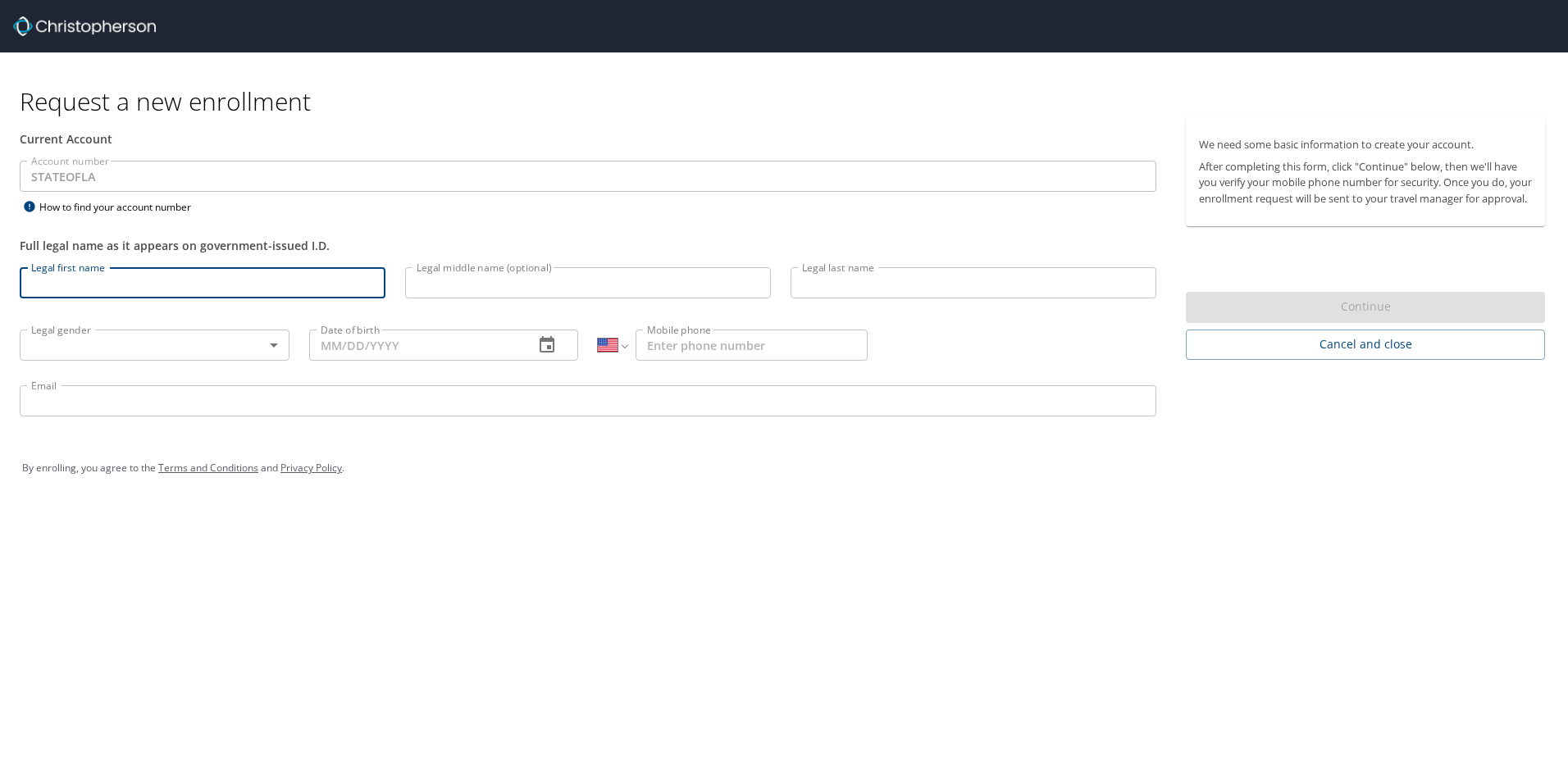 type on "[PERSON_NAME]" 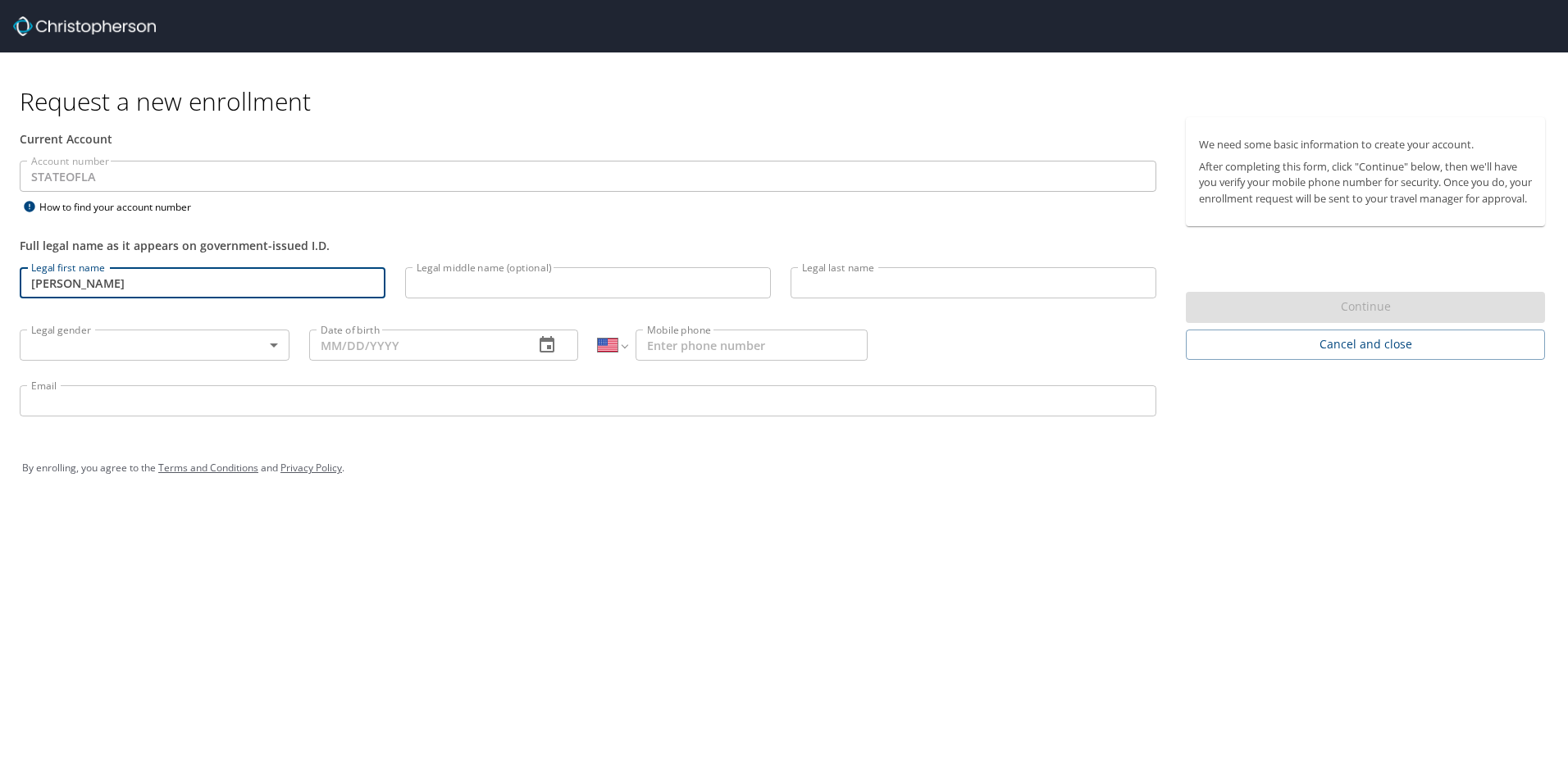 type on "Soler" 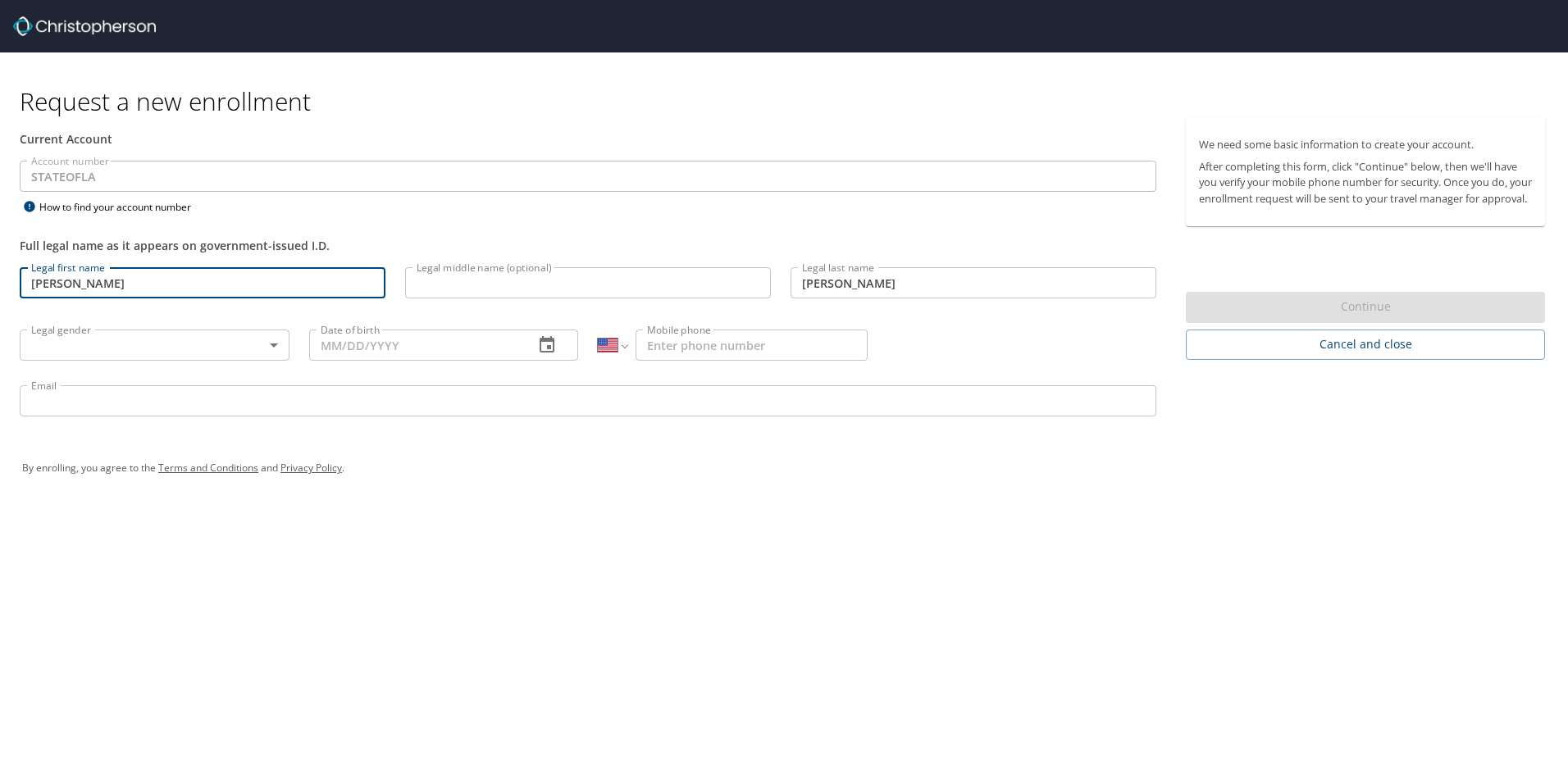 type on "Male" 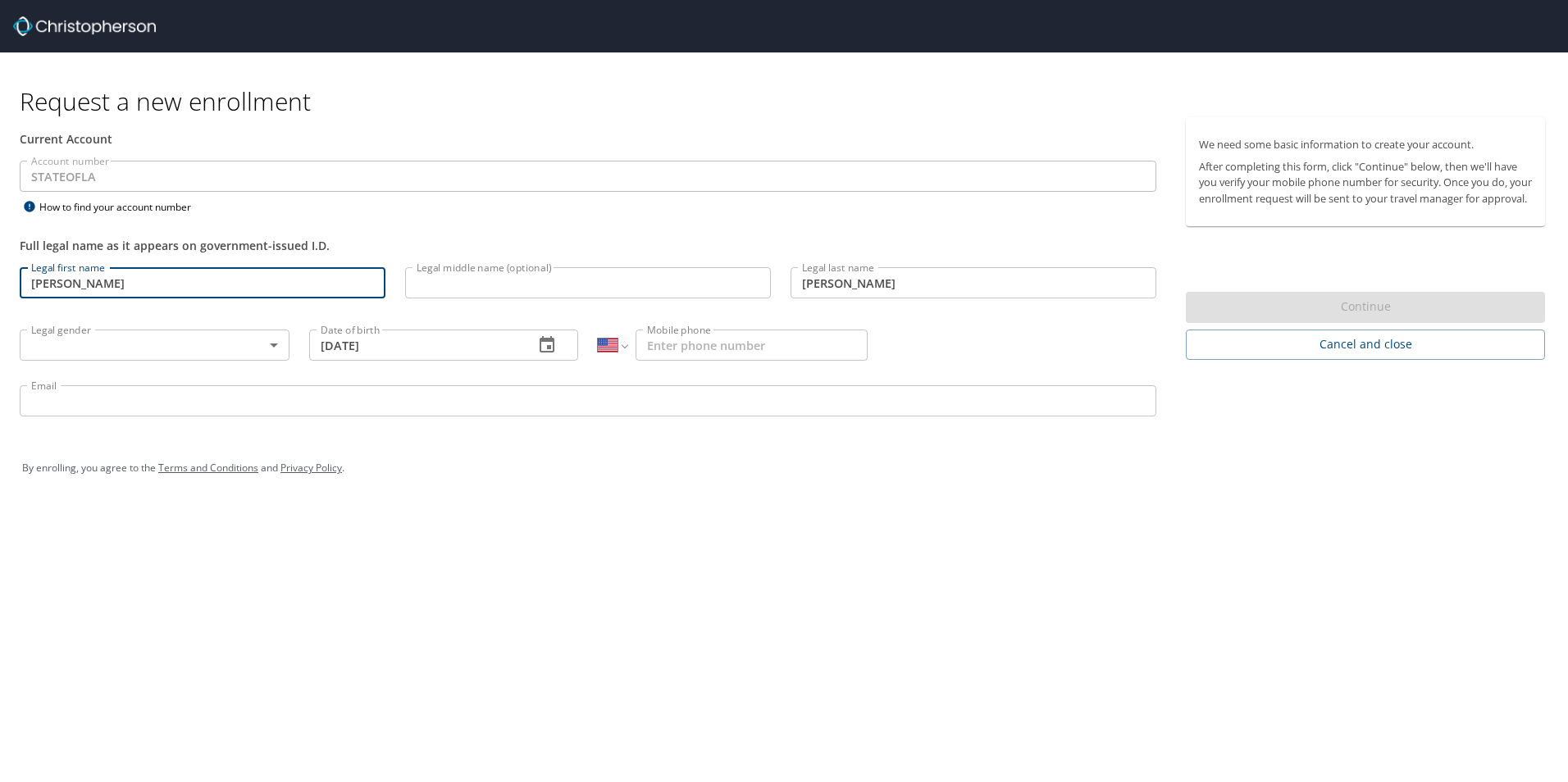 type on "(504) 541-7604" 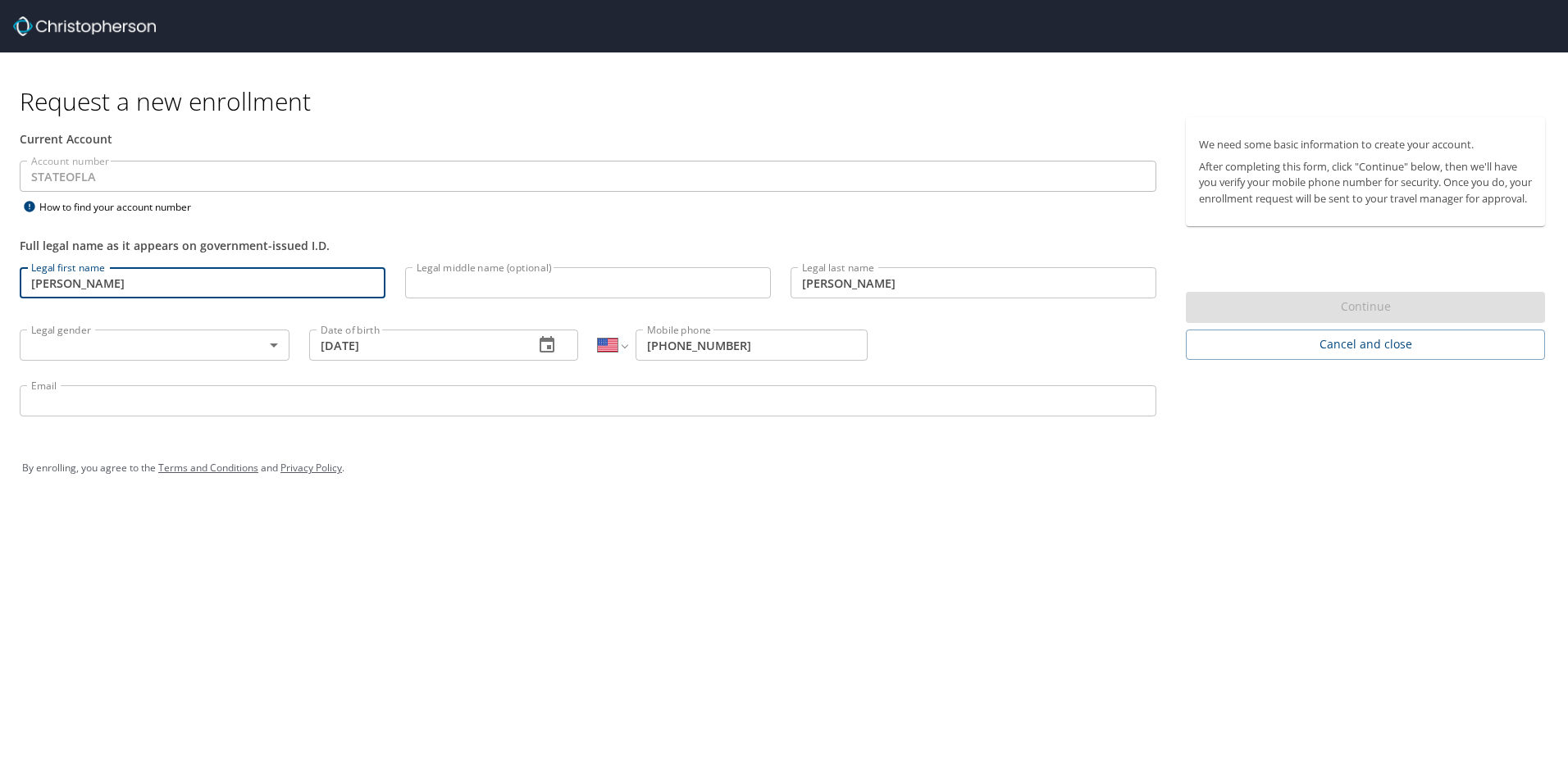 type on "ciriaco.soler@la.gov" 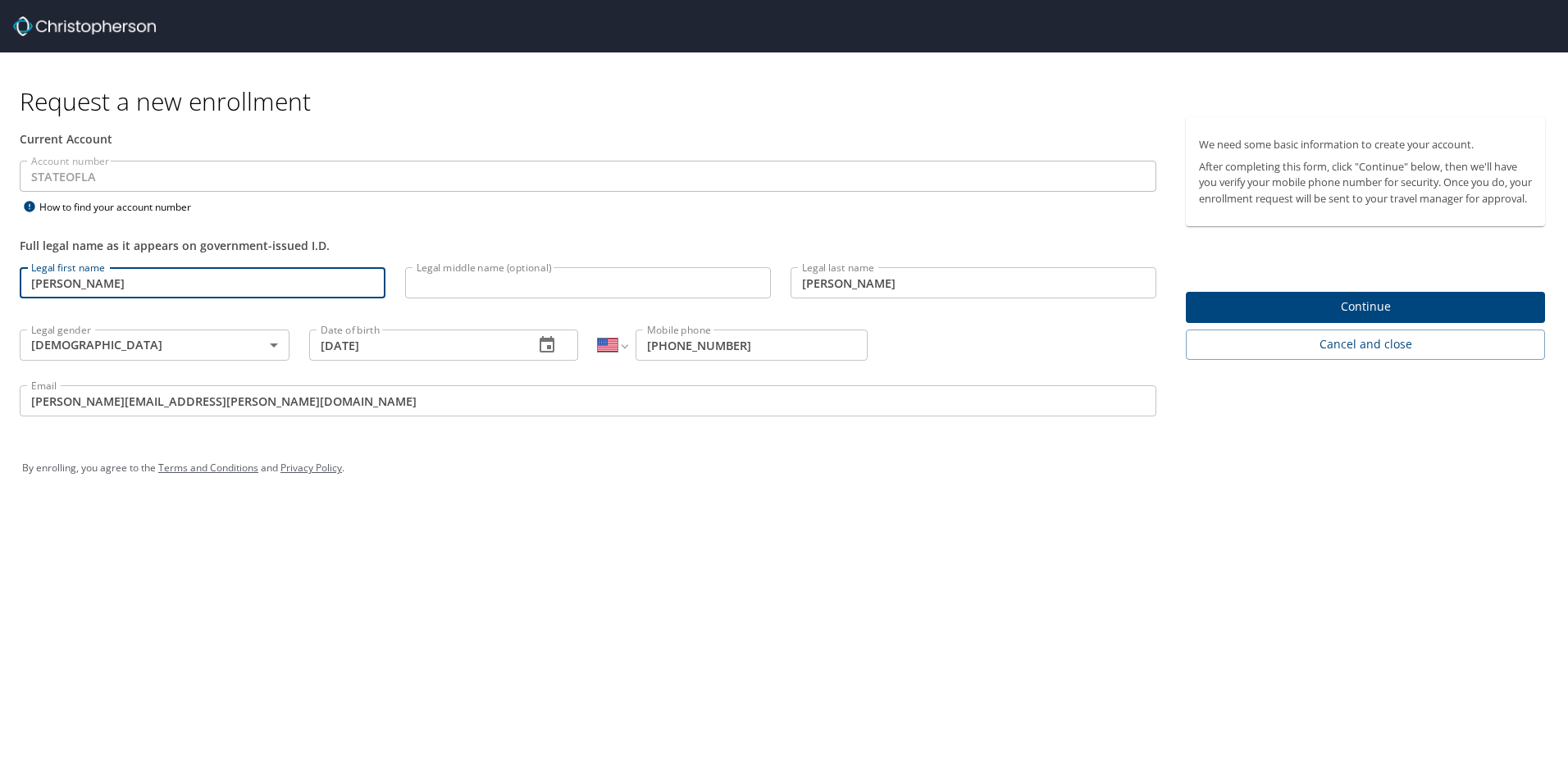 click on "Continue" at bounding box center (1365, 307) 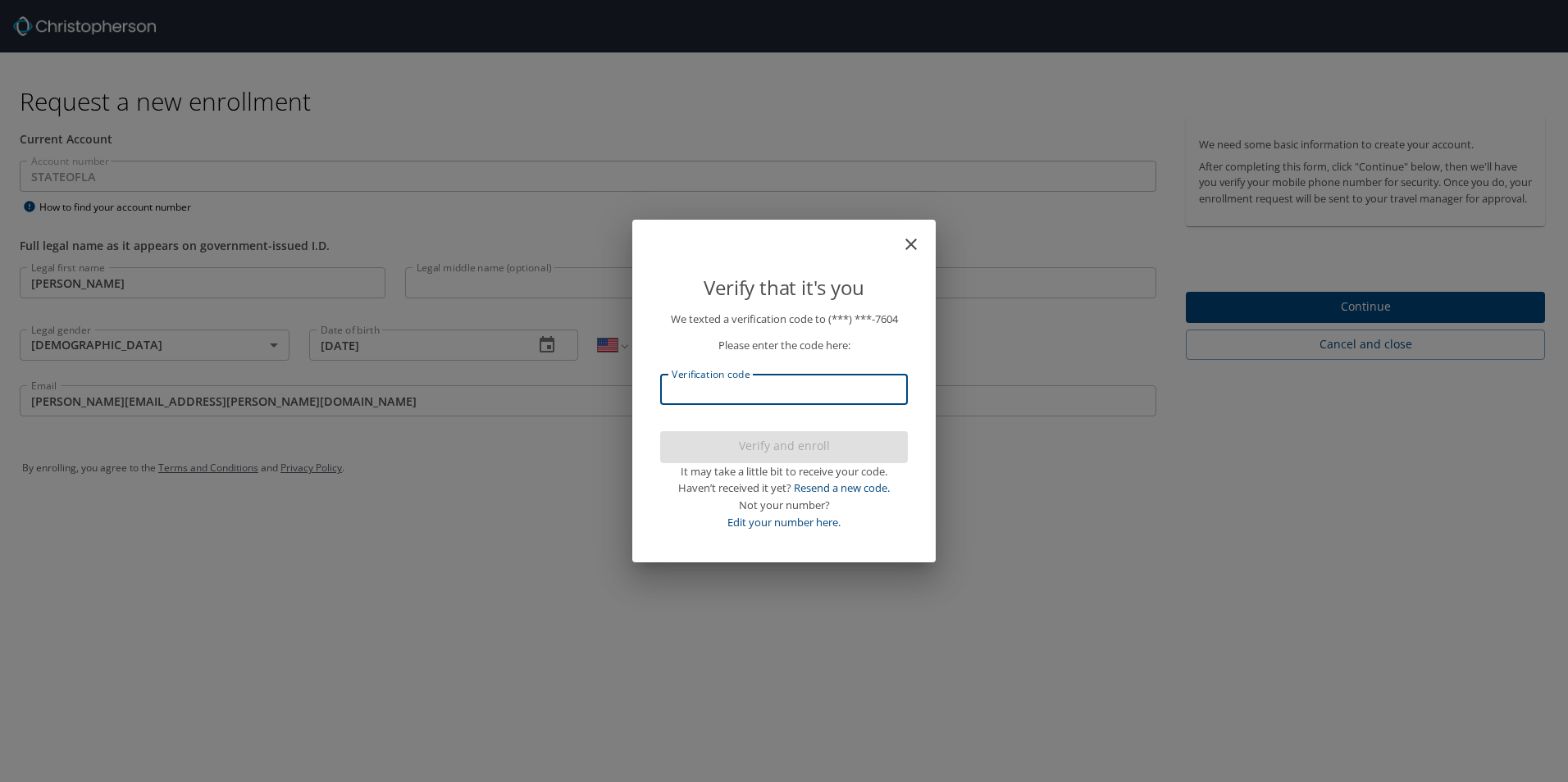click on "Verification code" at bounding box center (784, 389) 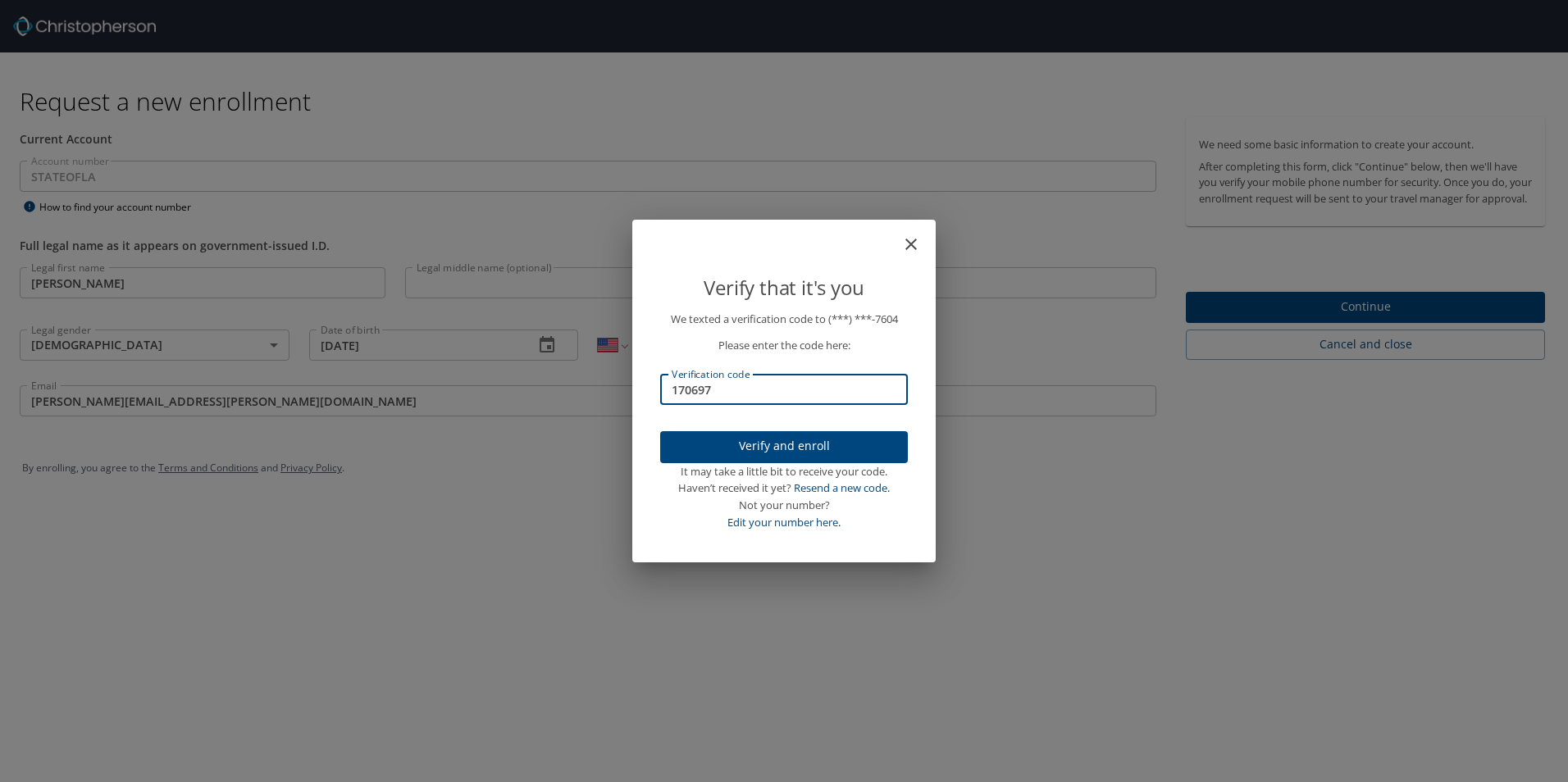 type on "170697" 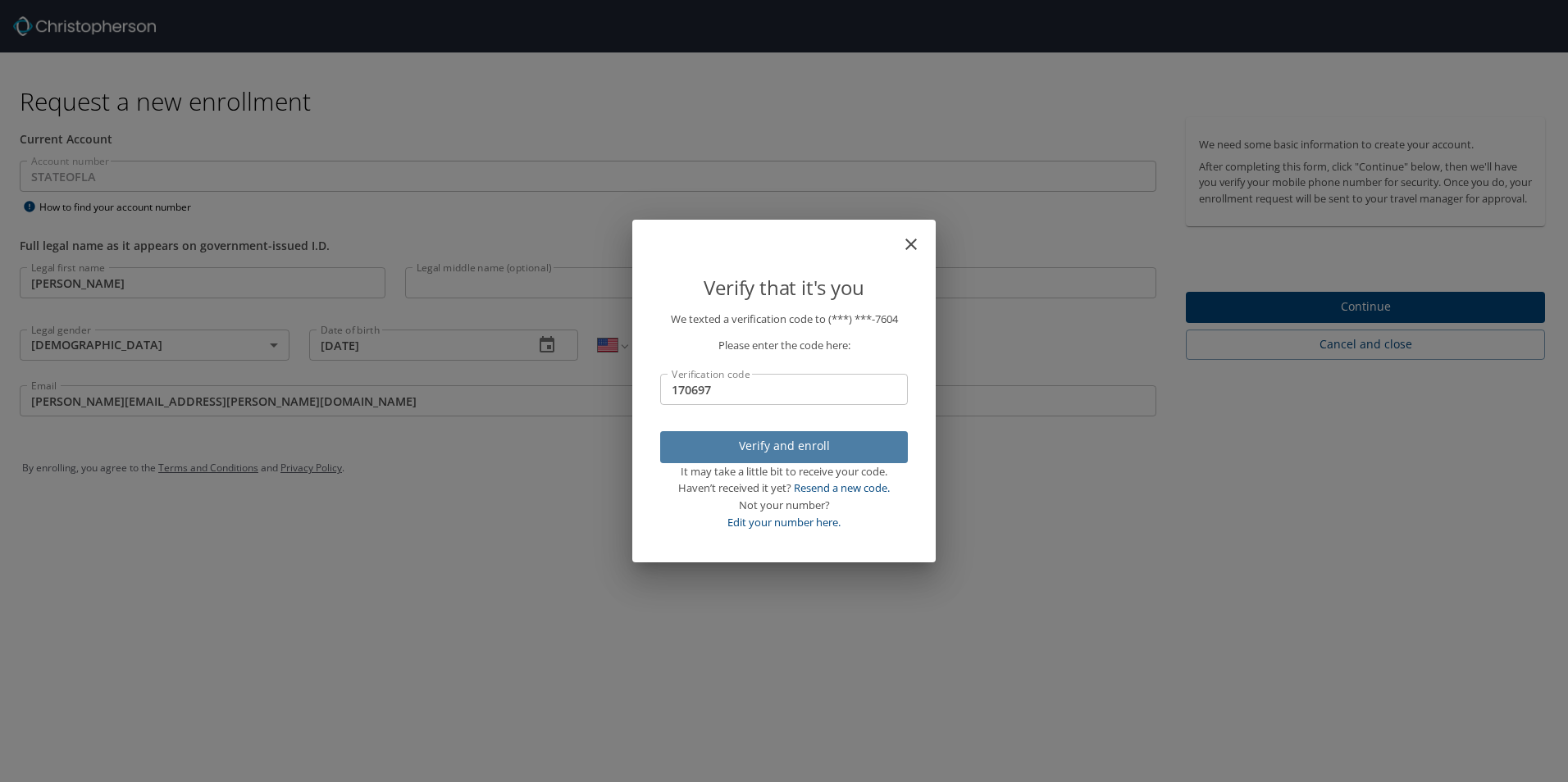 click on "Verify and enroll" at bounding box center (784, 446) 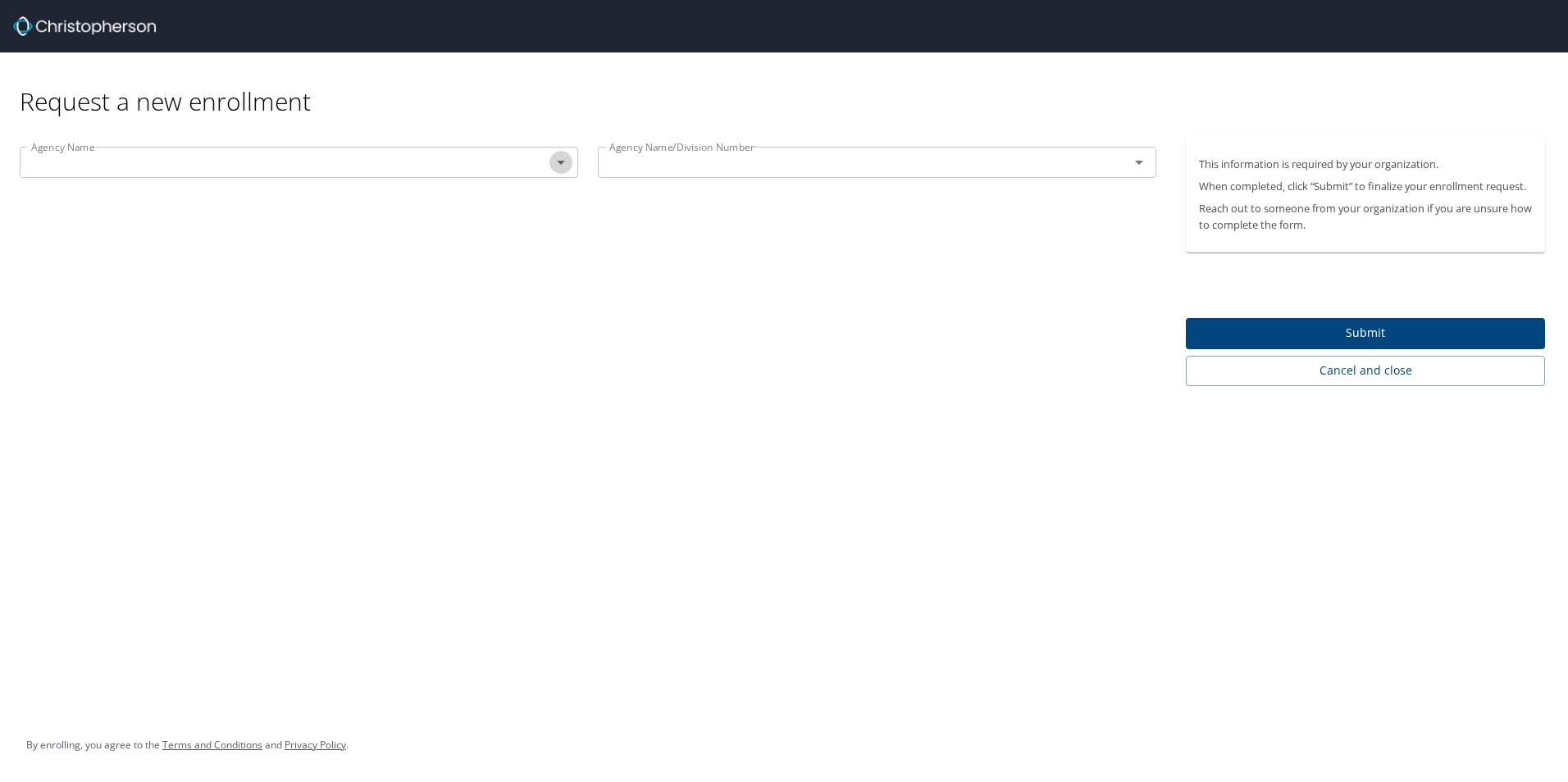 click 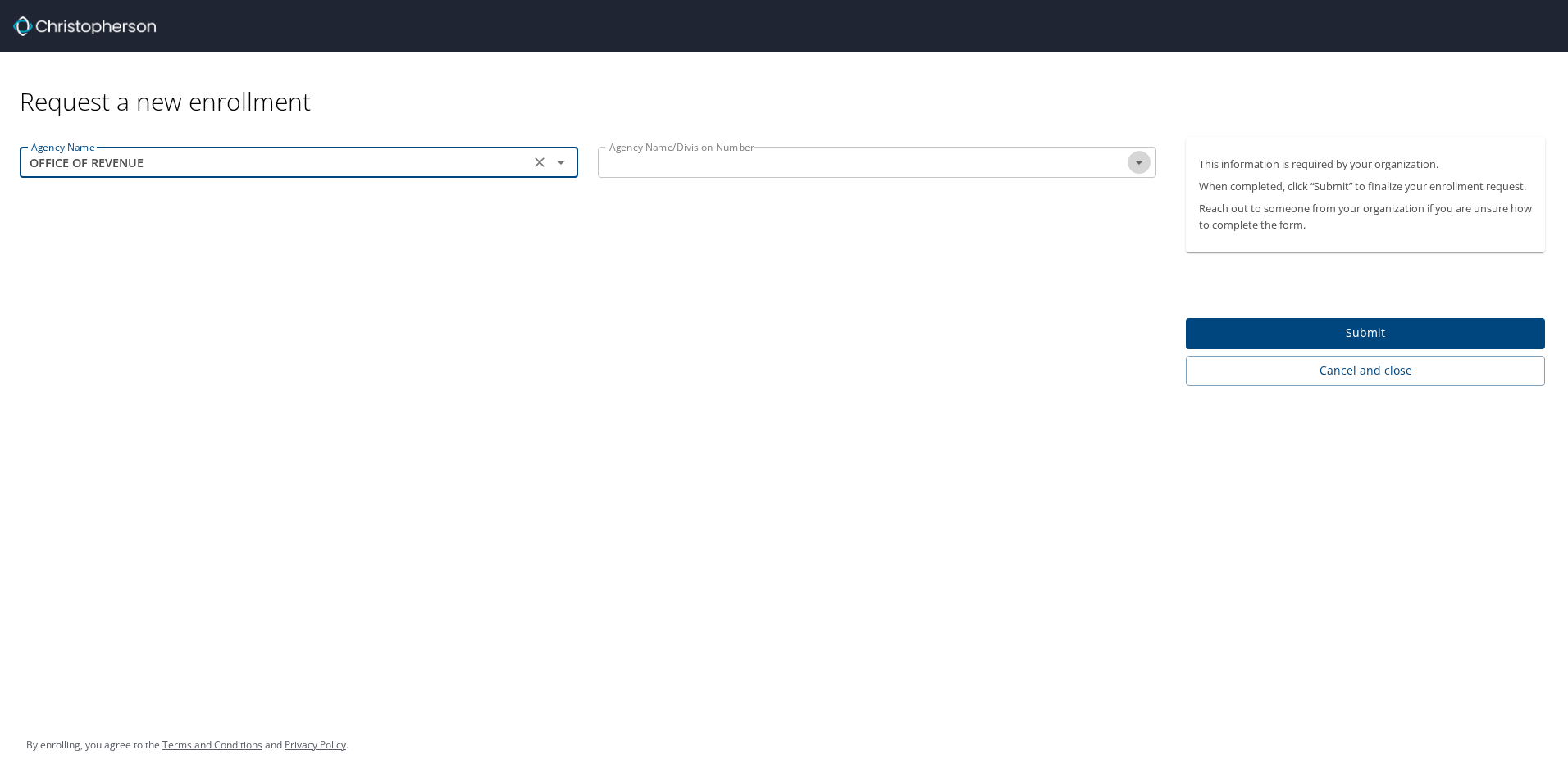 click 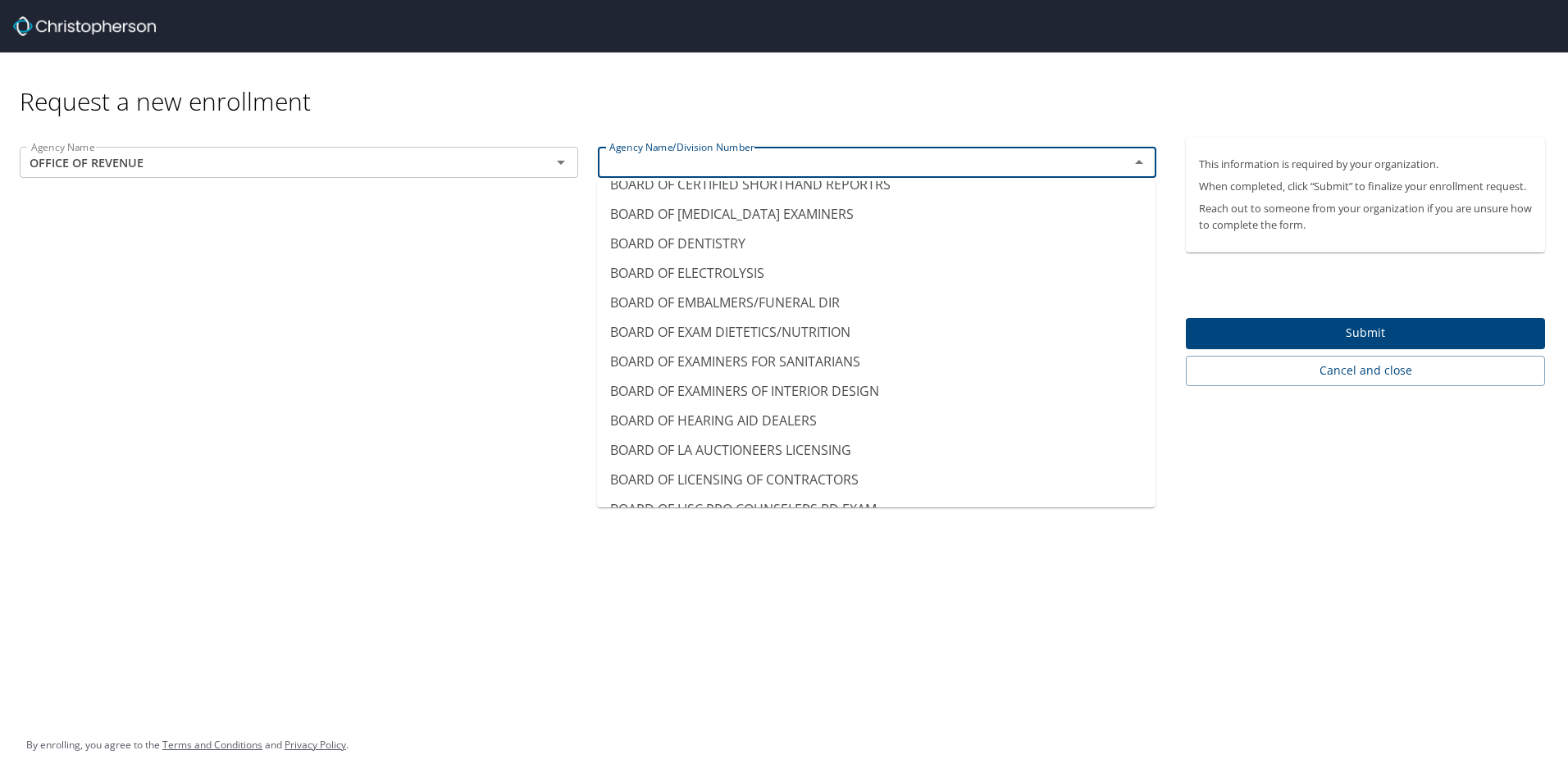scroll, scrollTop: 0, scrollLeft: 0, axis: both 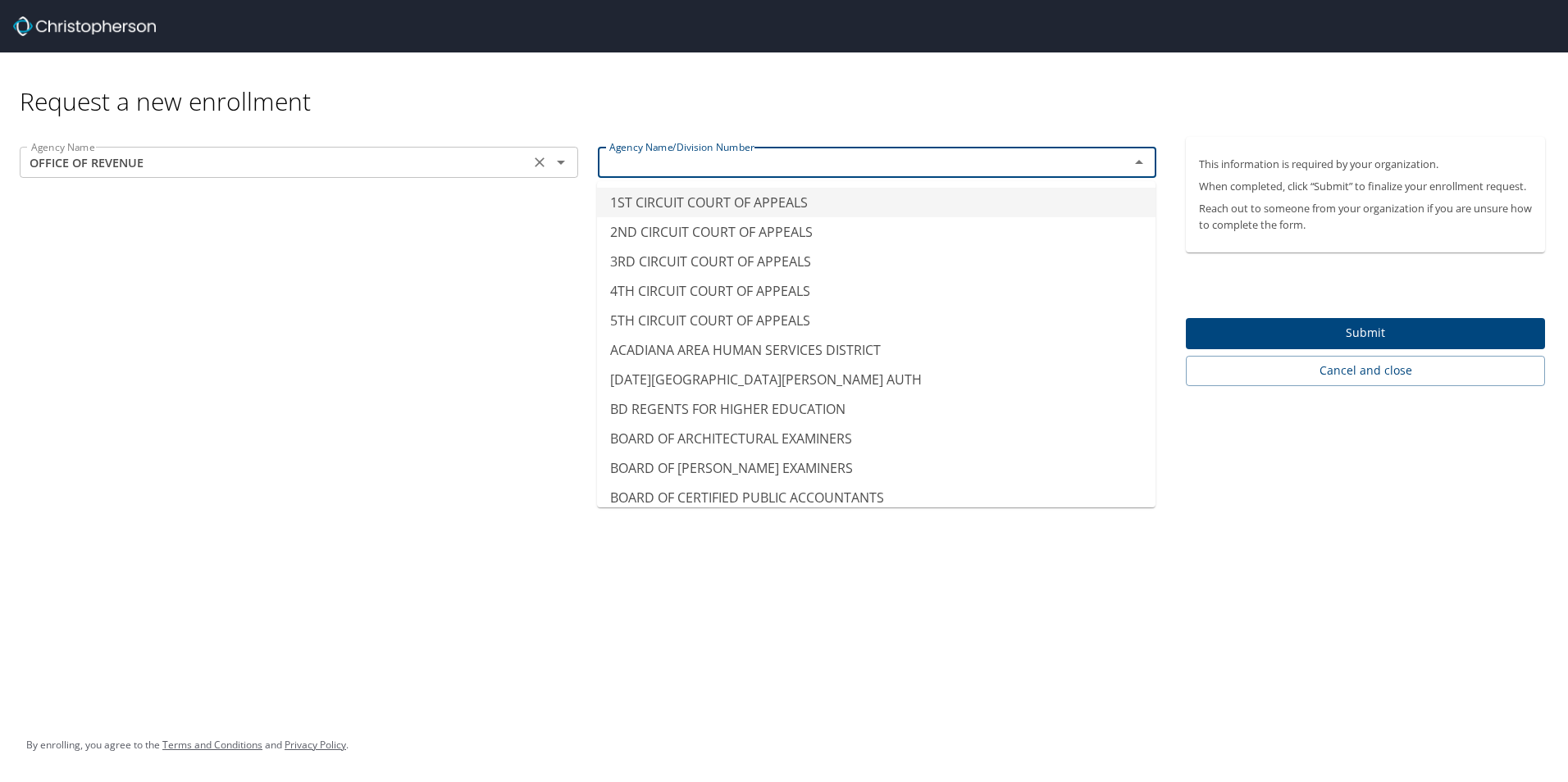 click 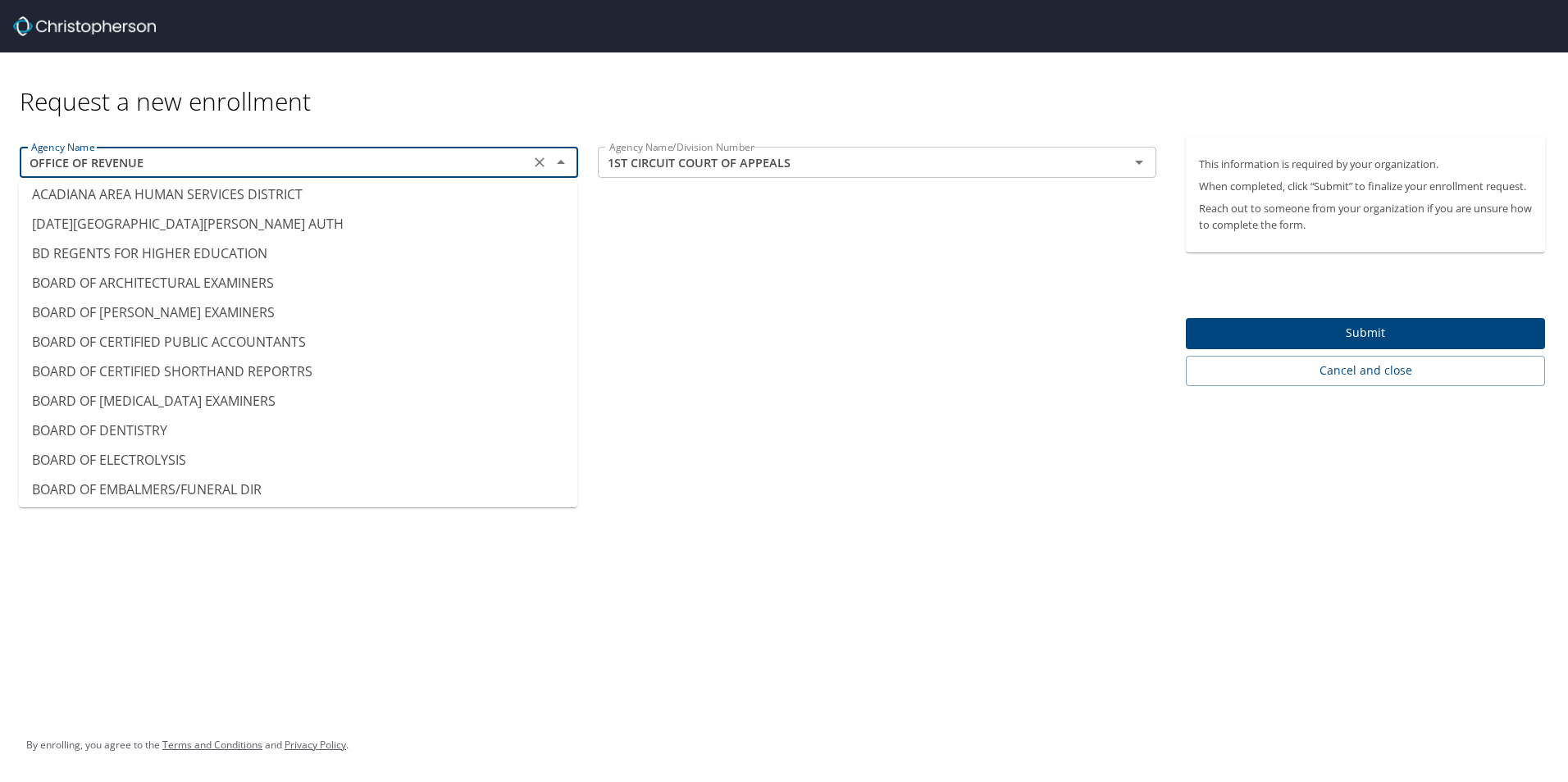 scroll, scrollTop: 0, scrollLeft: 0, axis: both 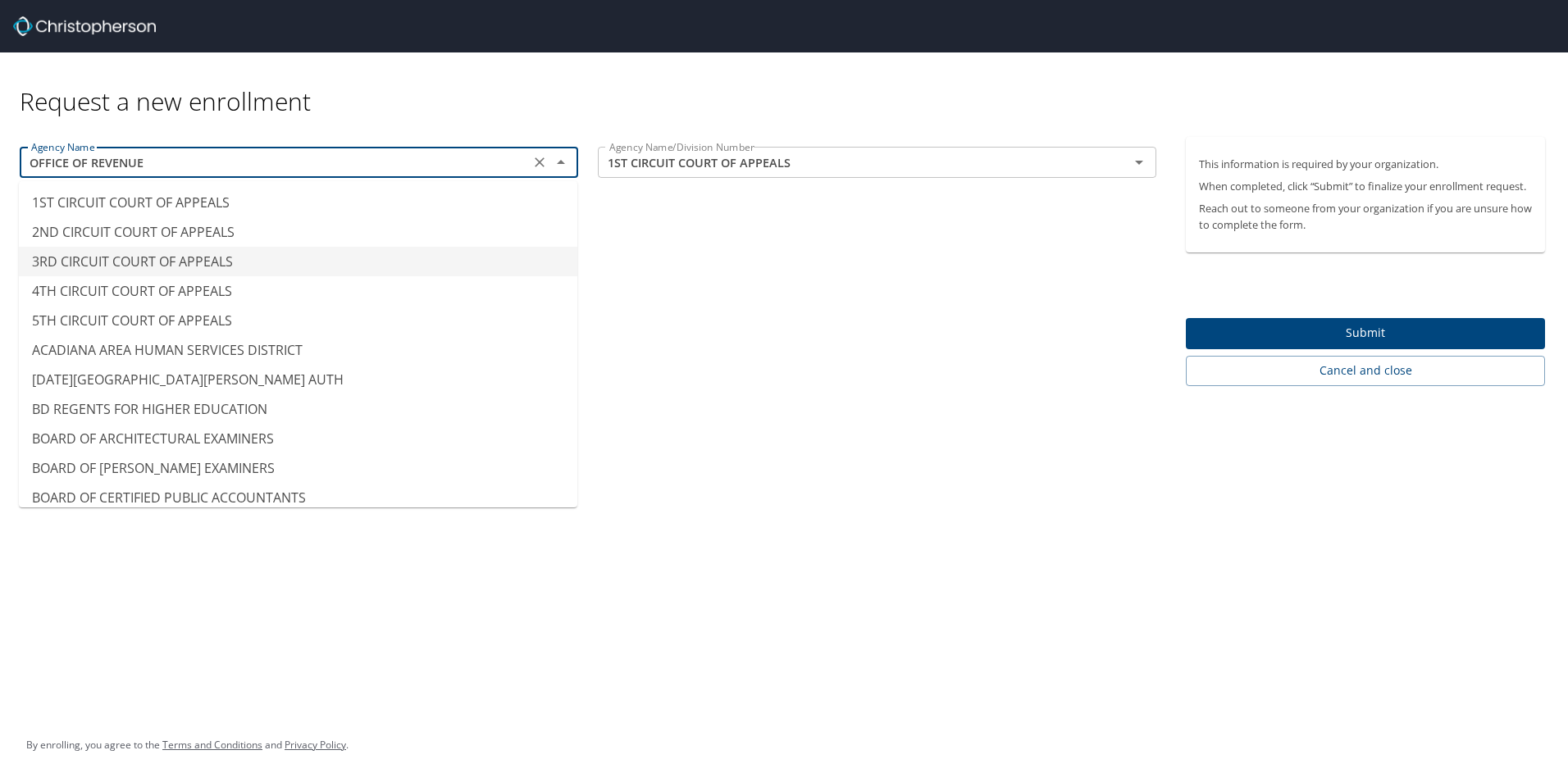 click on "Agency Name   OFFICE OF REVENUE Agency Name   Agency Name/Division Number   1ST CIRCUIT COURT OF APPEALS Agency Name/Division Number" at bounding box center [588, 261] 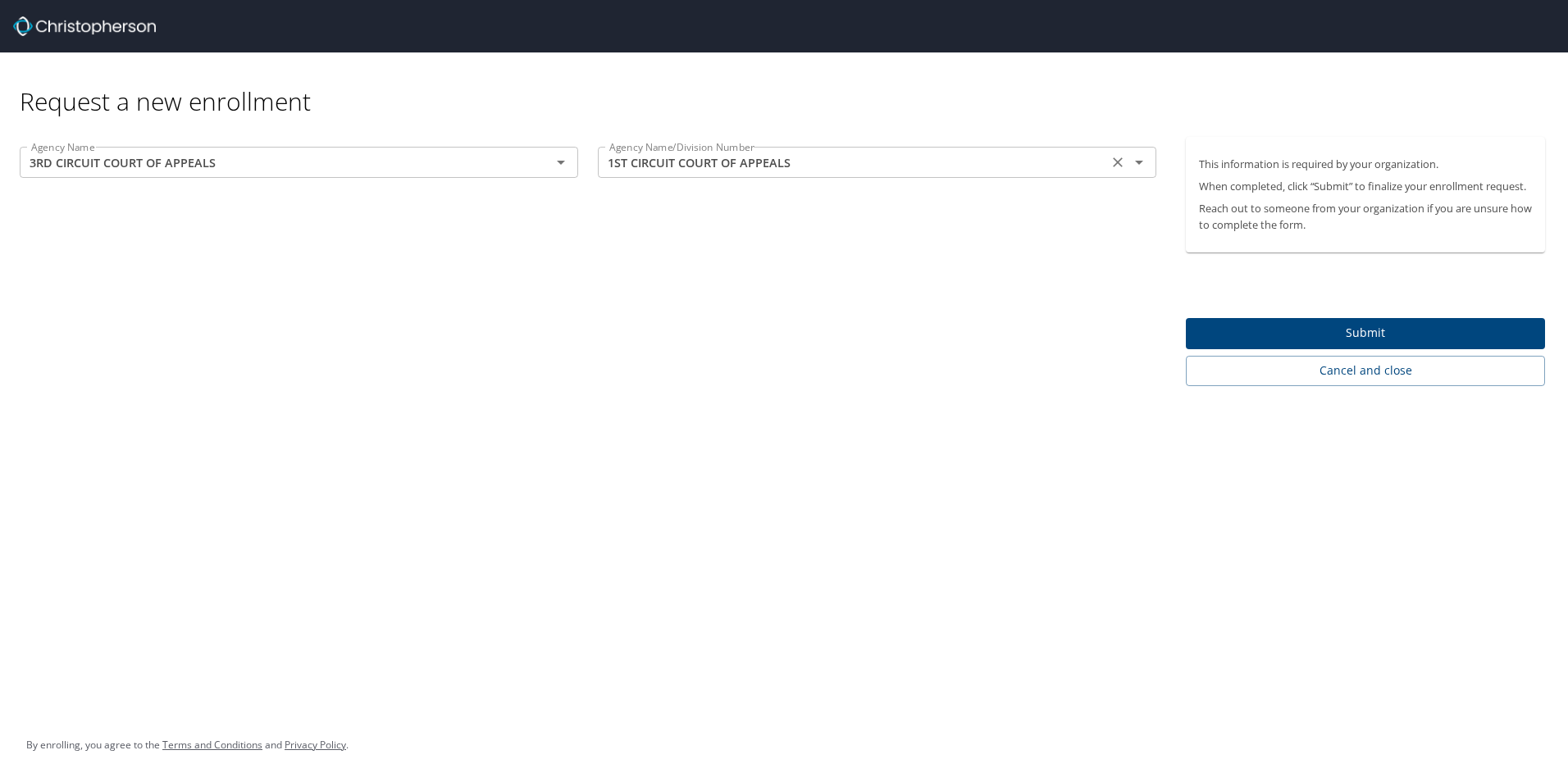 click 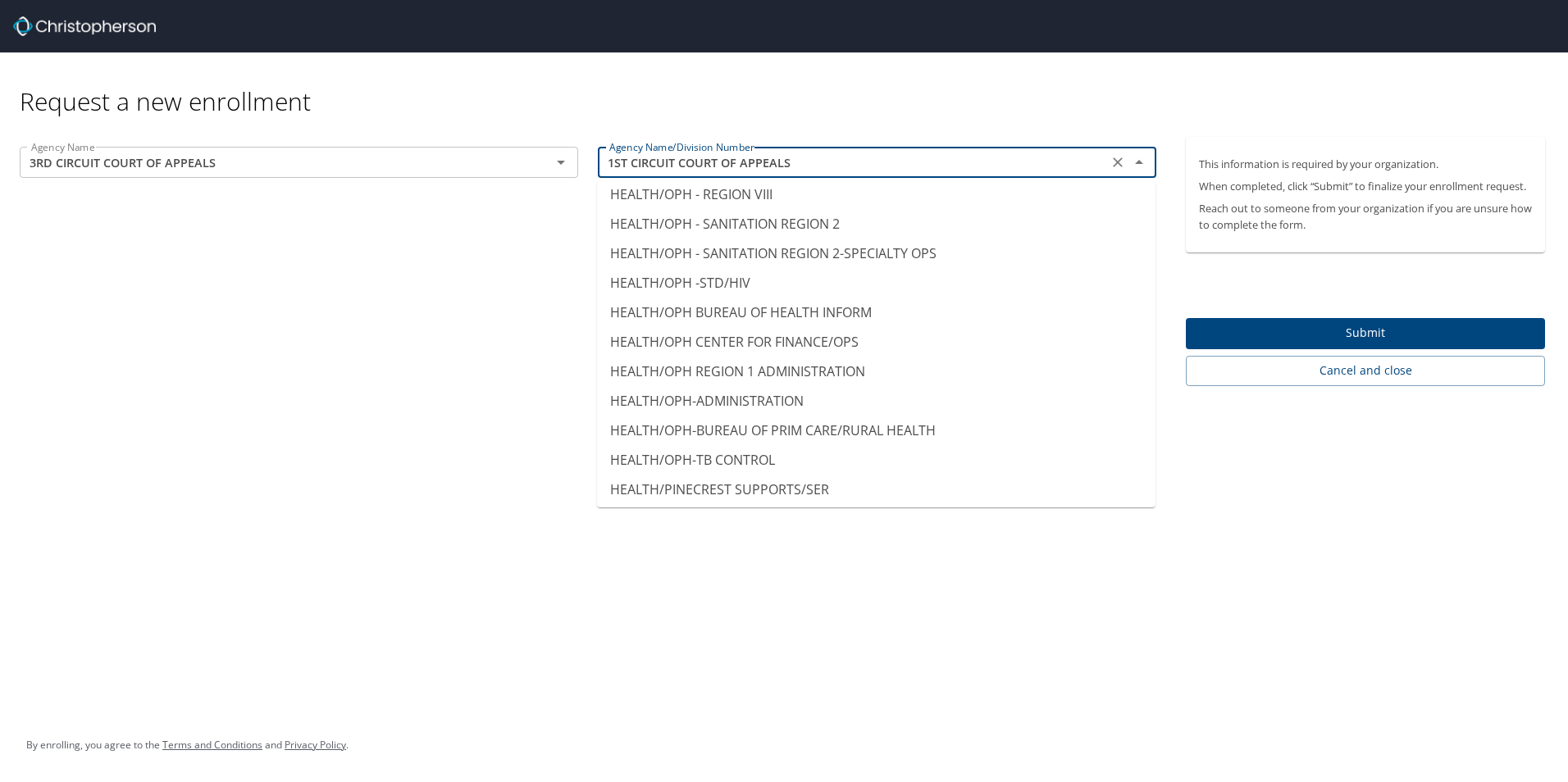 scroll, scrollTop: 16655, scrollLeft: 0, axis: vertical 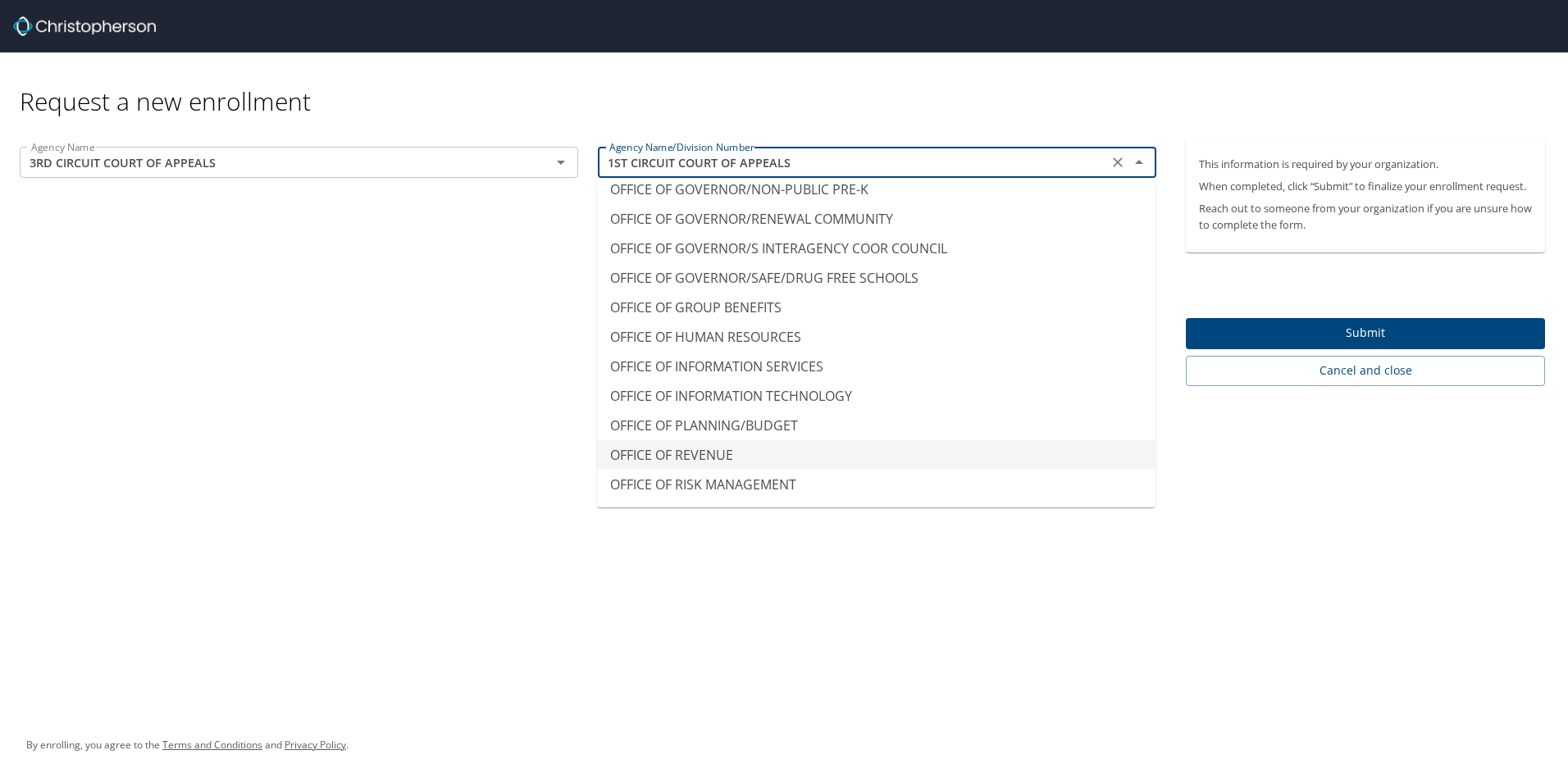 click on "OFFICE OF REVENUE" at bounding box center (876, 455) 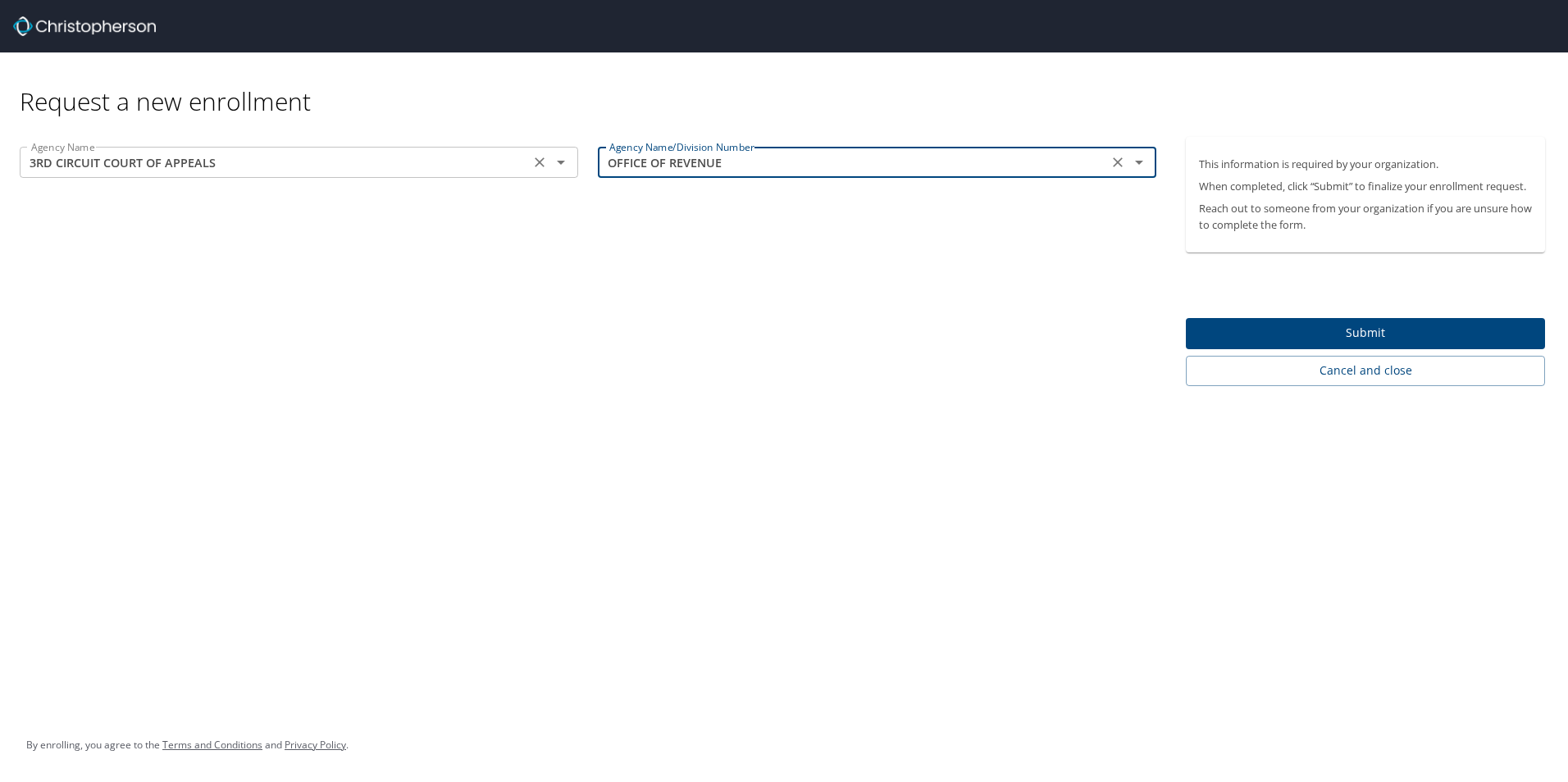 click 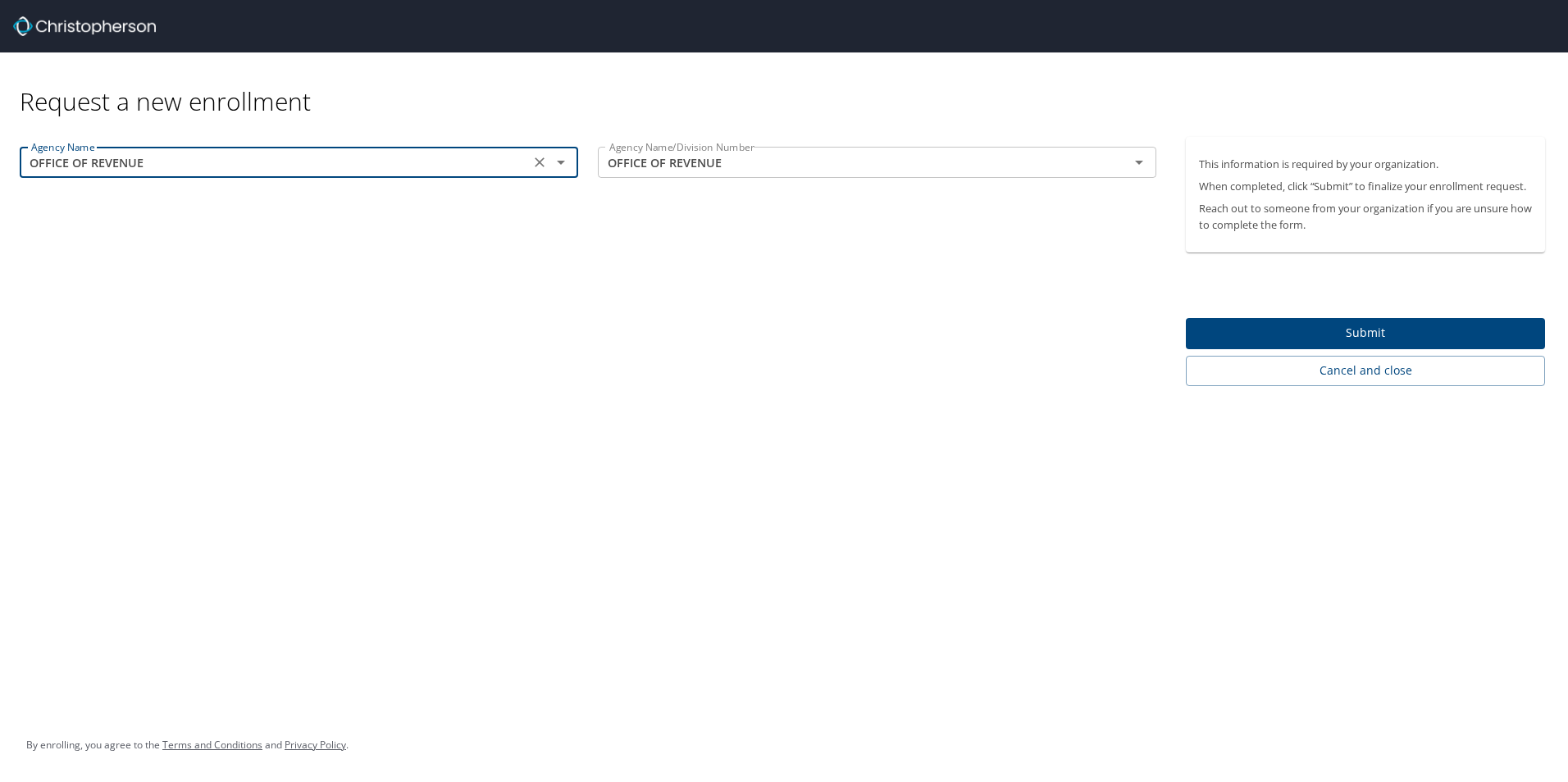 type on "OFFICE OF REVENUE" 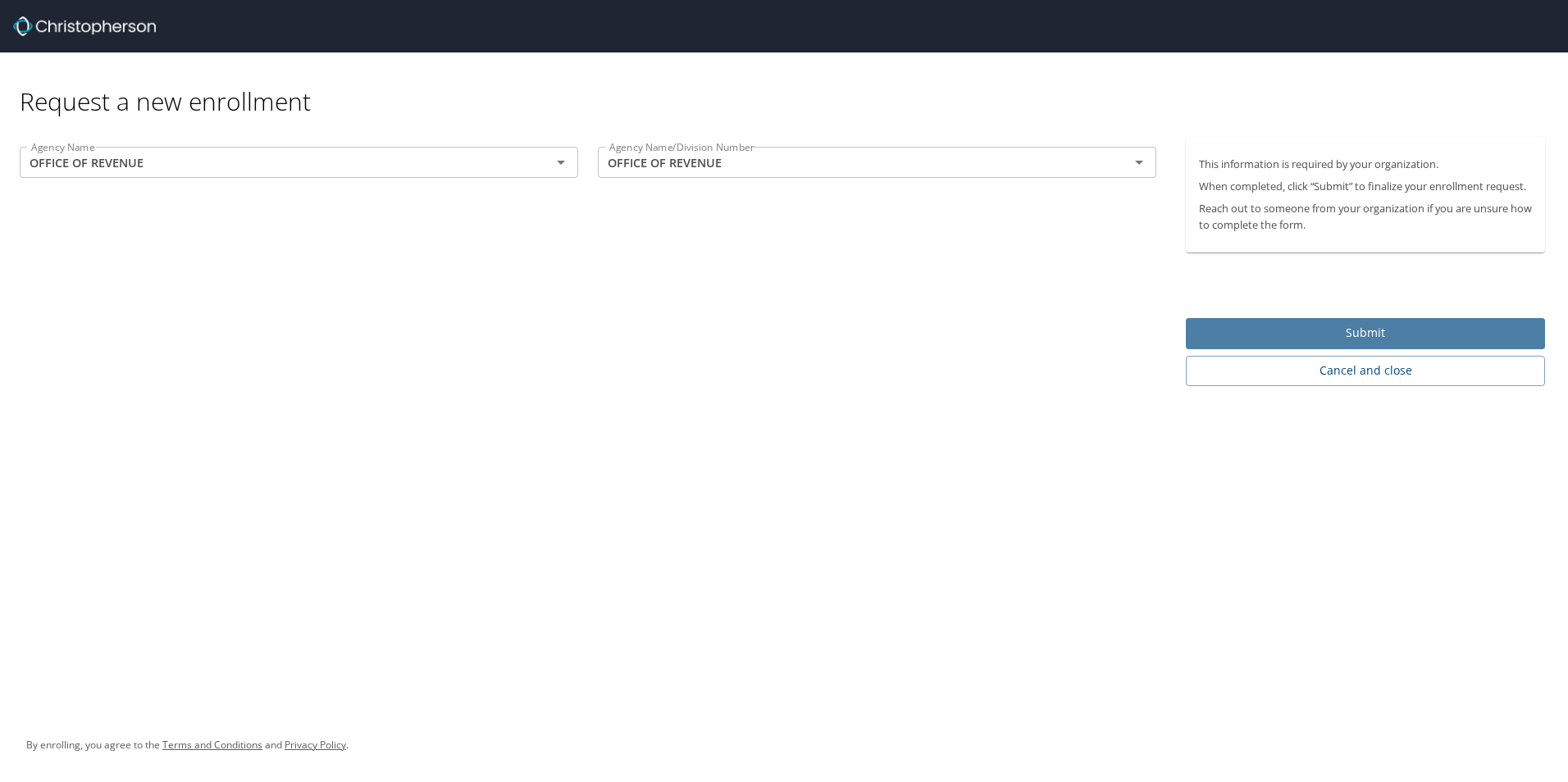 click on "Submit" at bounding box center [1365, 333] 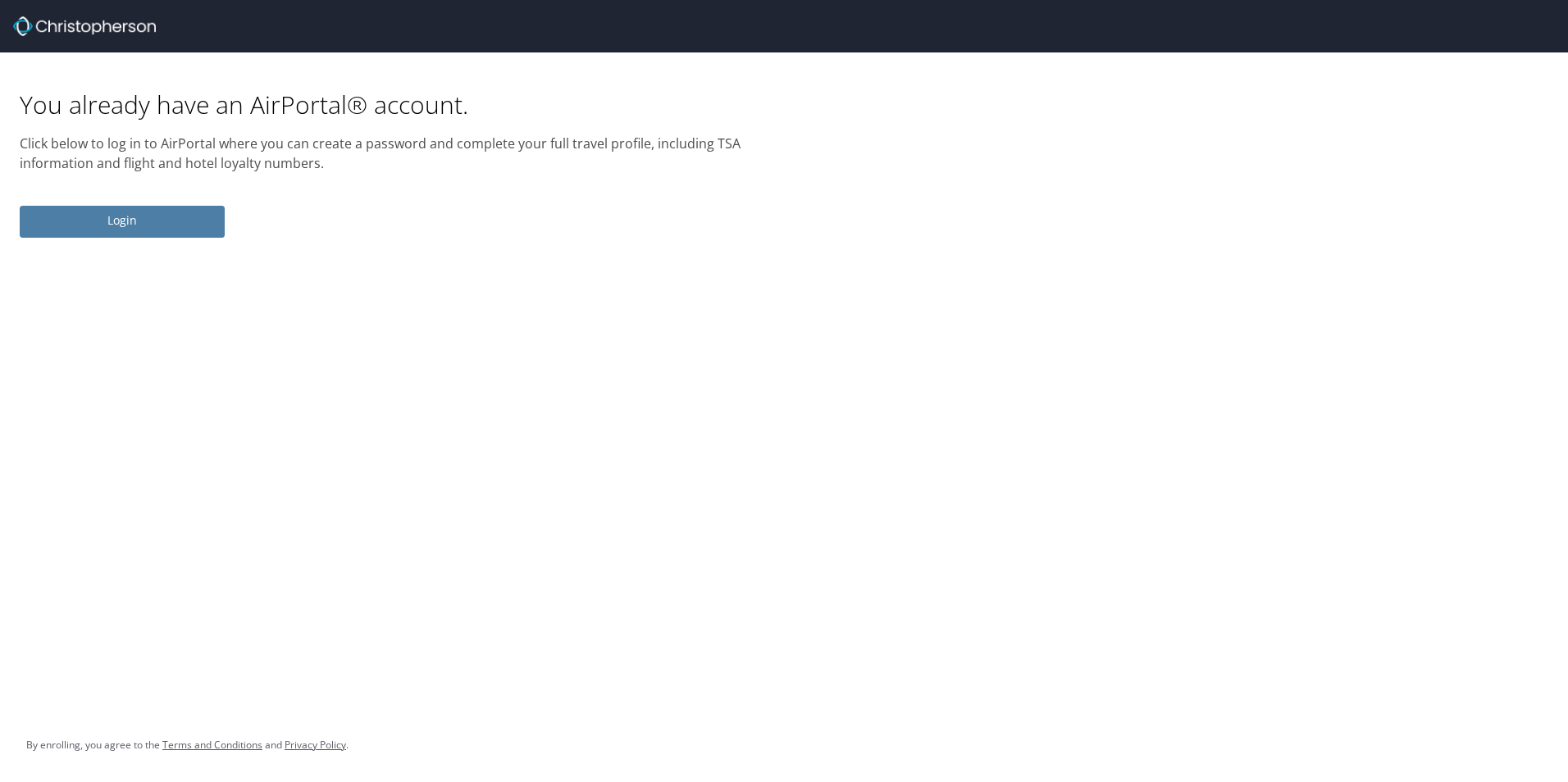 click on "Login" at bounding box center (122, 221) 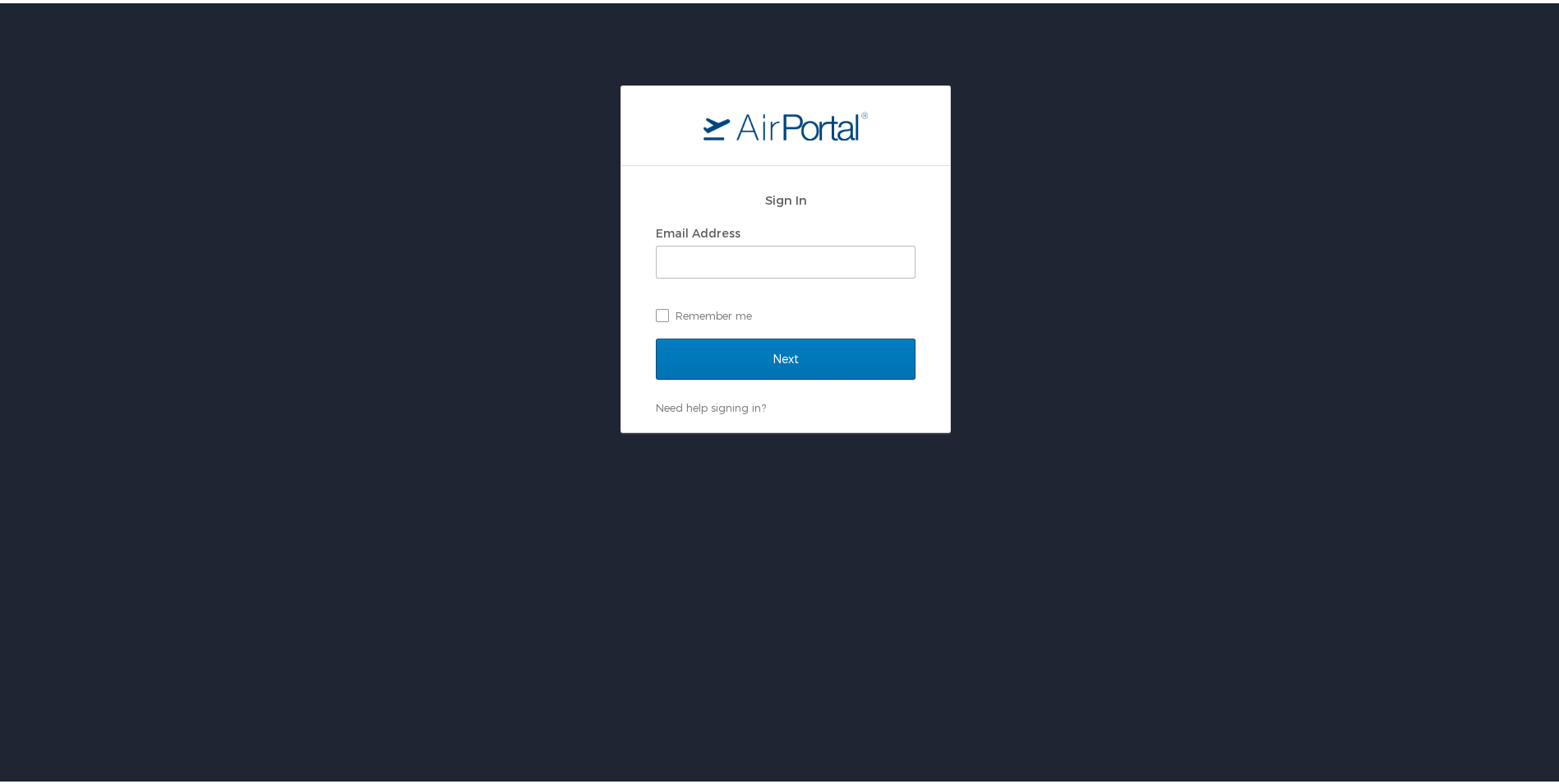 click on "Email Address" at bounding box center [786, 230] 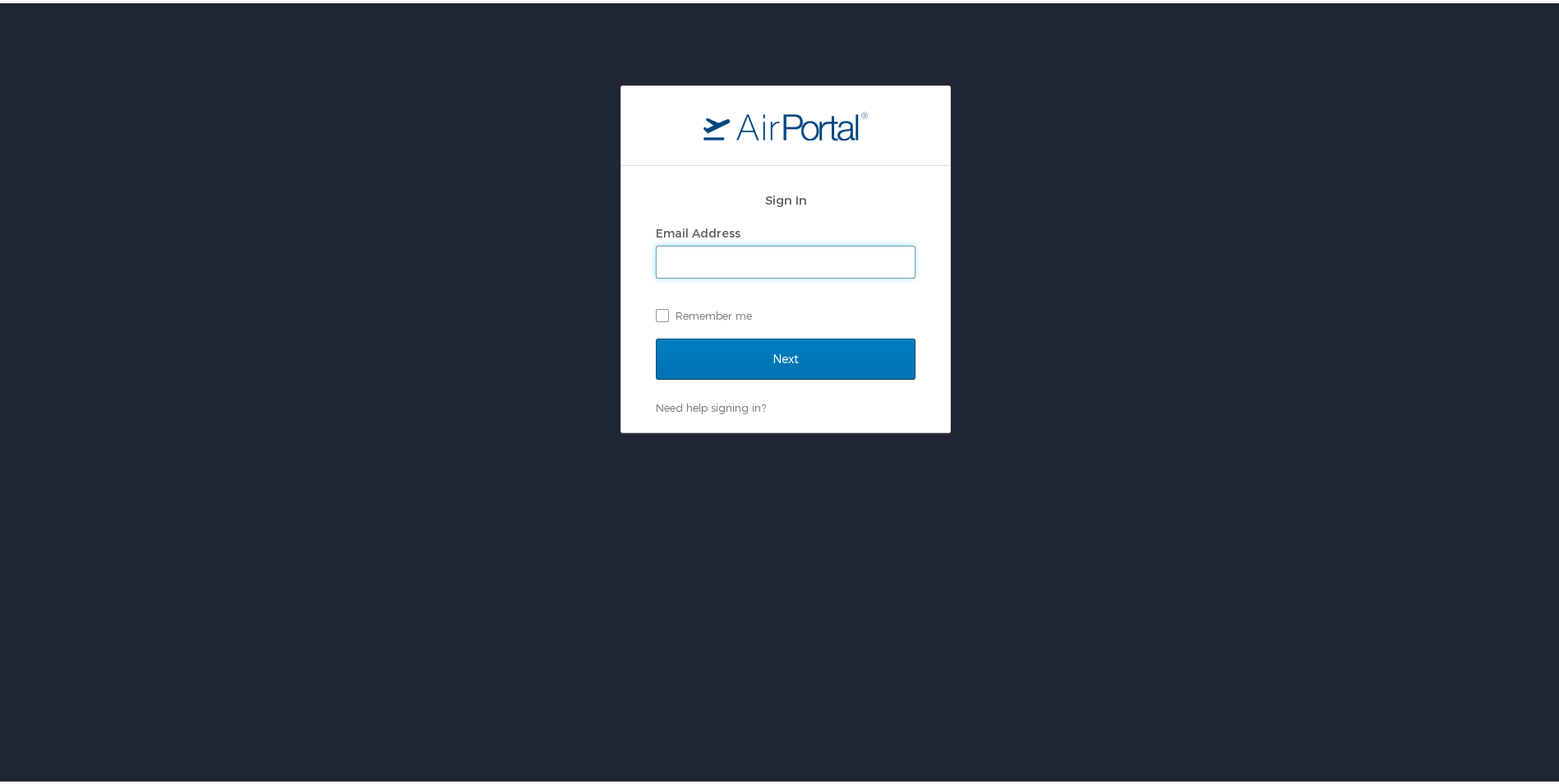 drag, startPoint x: 690, startPoint y: 241, endPoint x: 699, endPoint y: 253, distance: 15 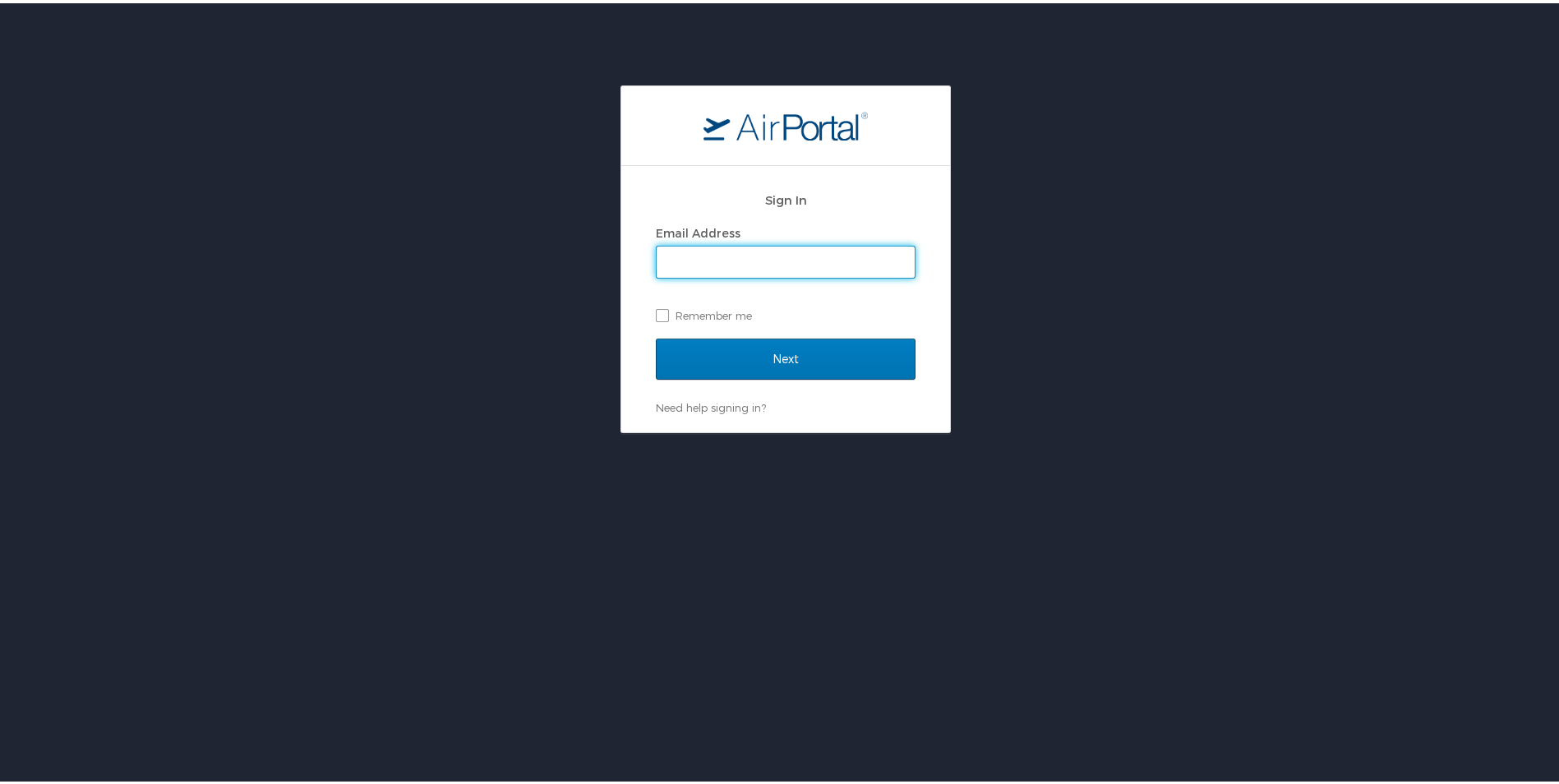 type on "ciriaco.soler@la.gov" 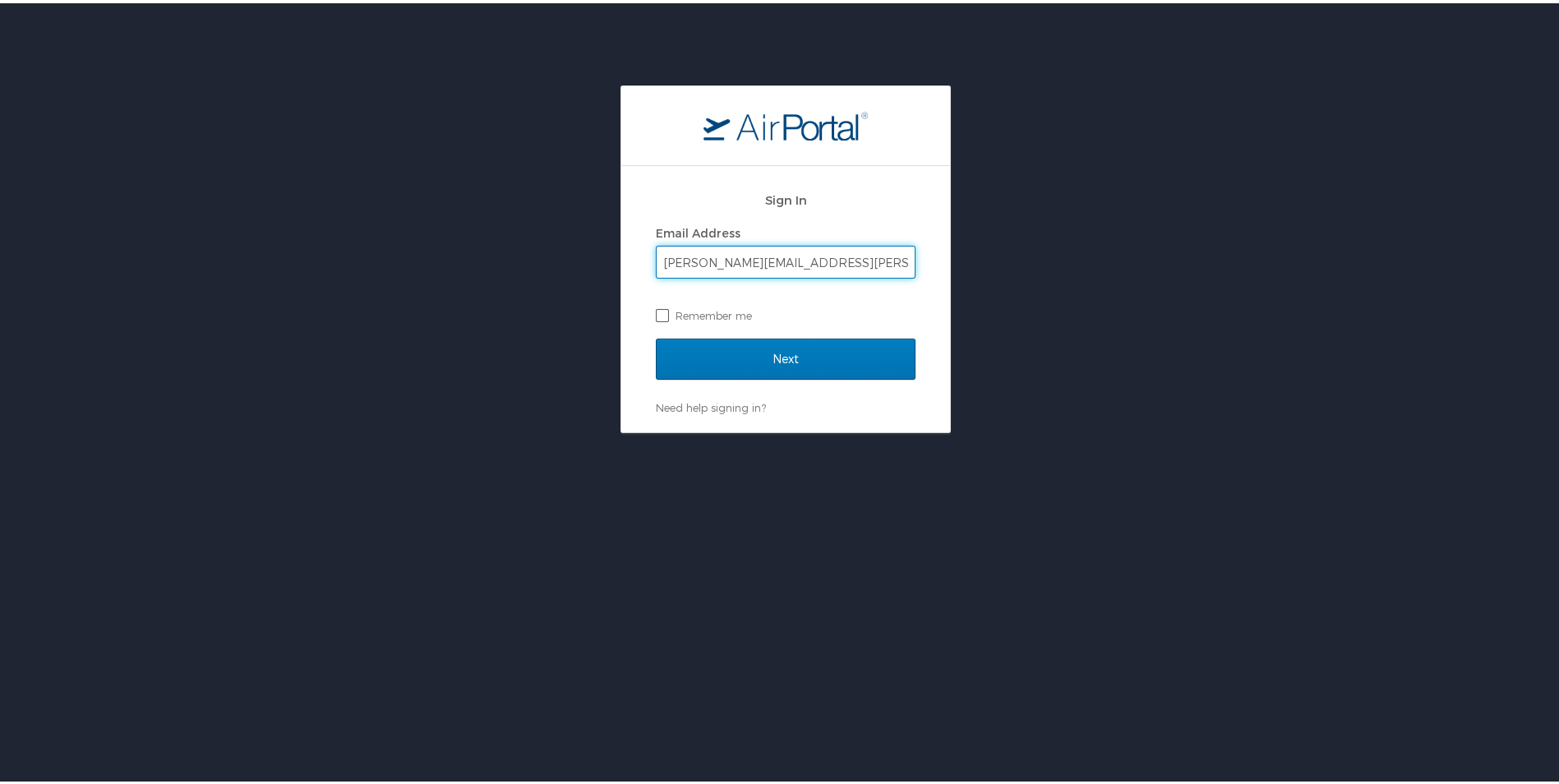 click on "Remember me" at bounding box center [786, 312] 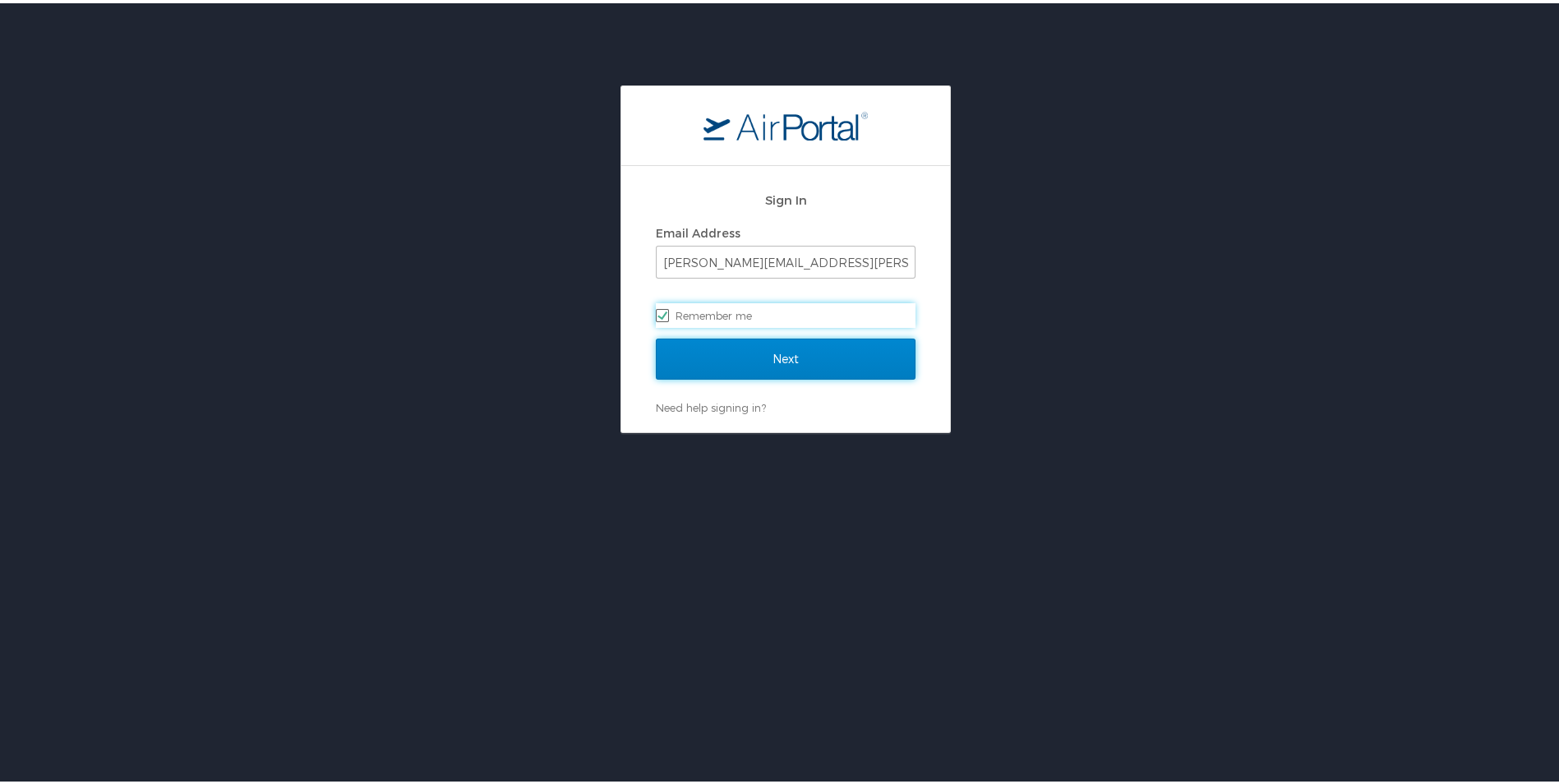 click on "Next" at bounding box center (786, 356) 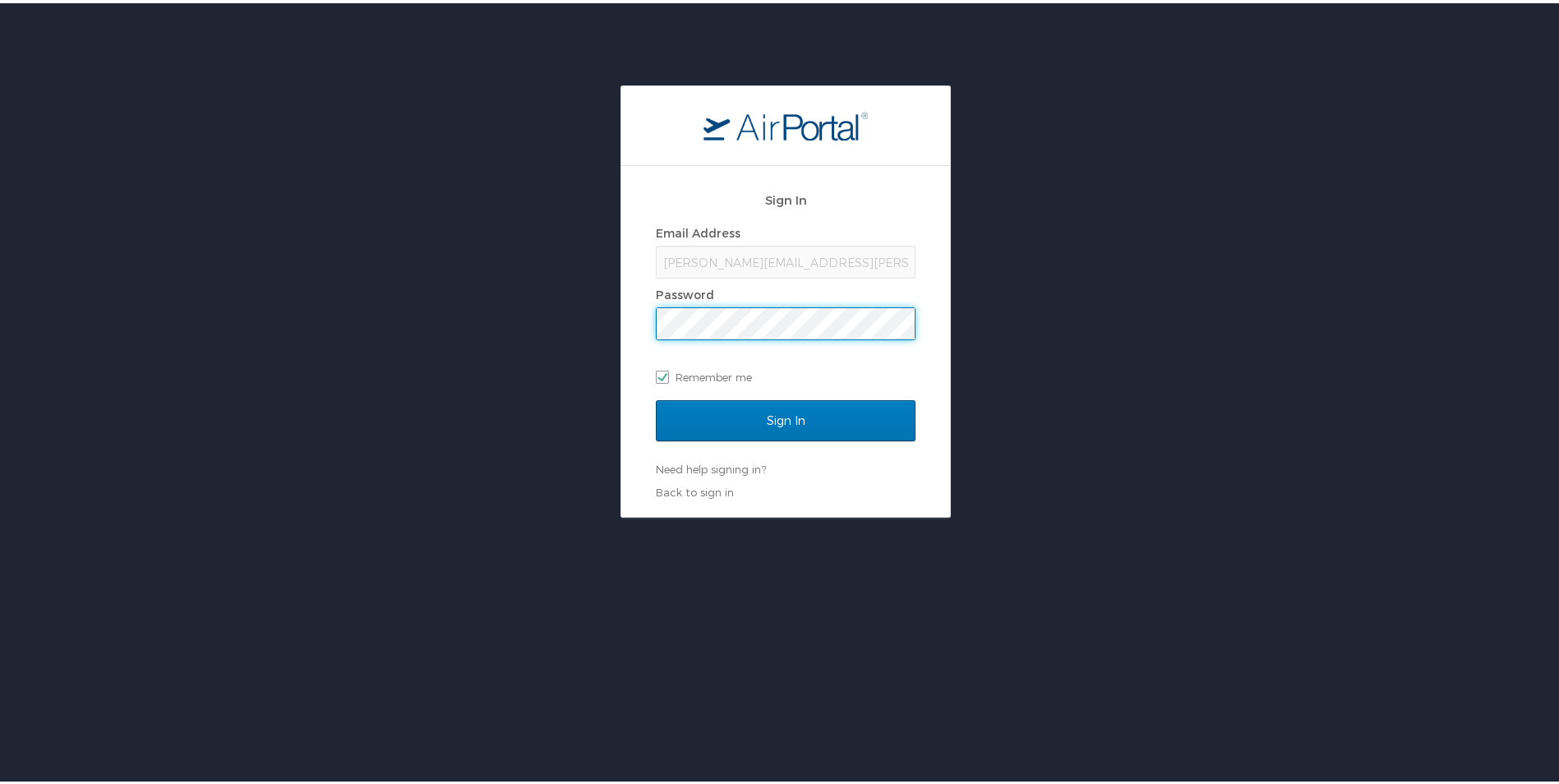 scroll, scrollTop: 0, scrollLeft: 0, axis: both 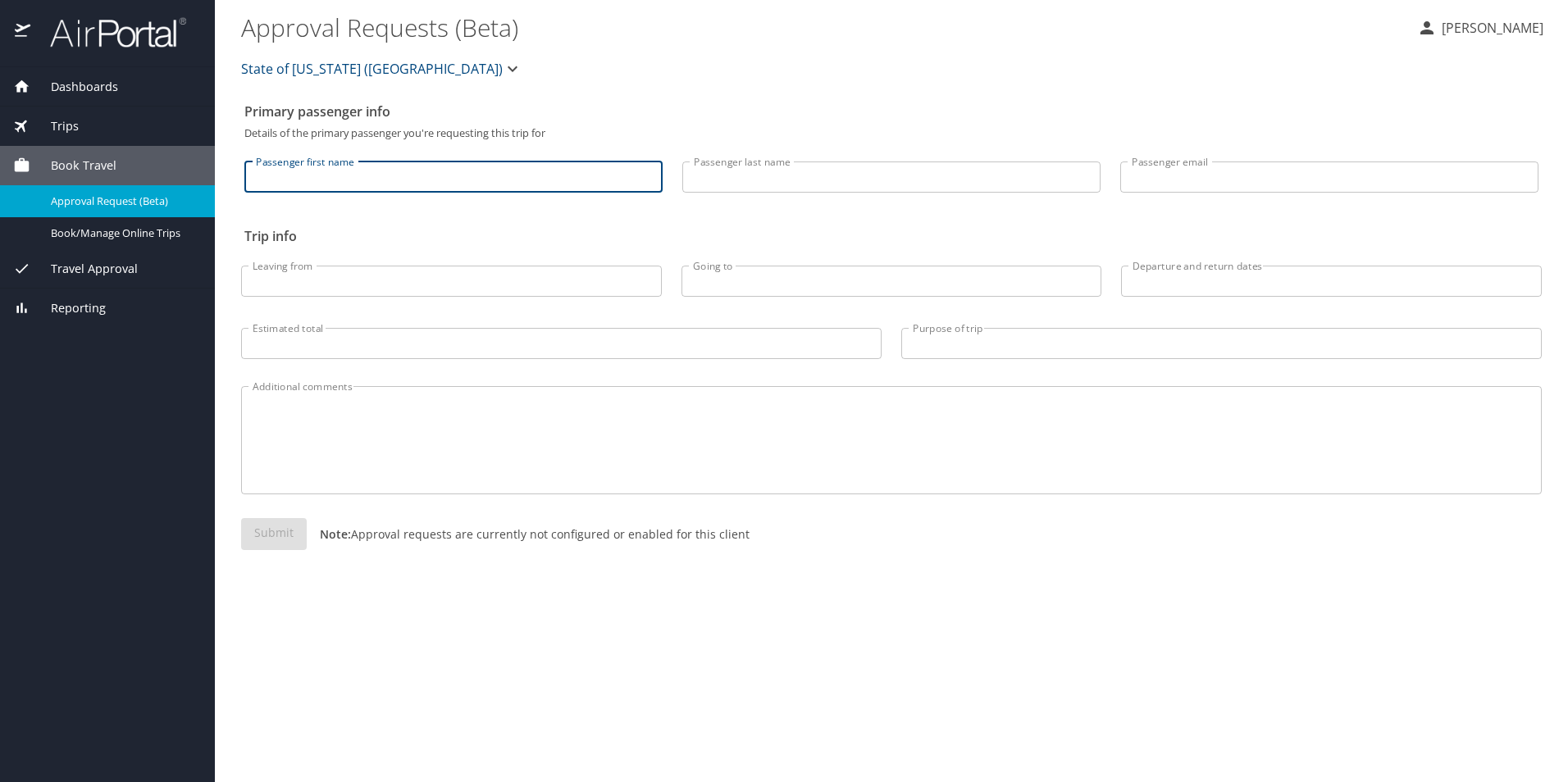 click on "Passenger first name" at bounding box center [454, 177] 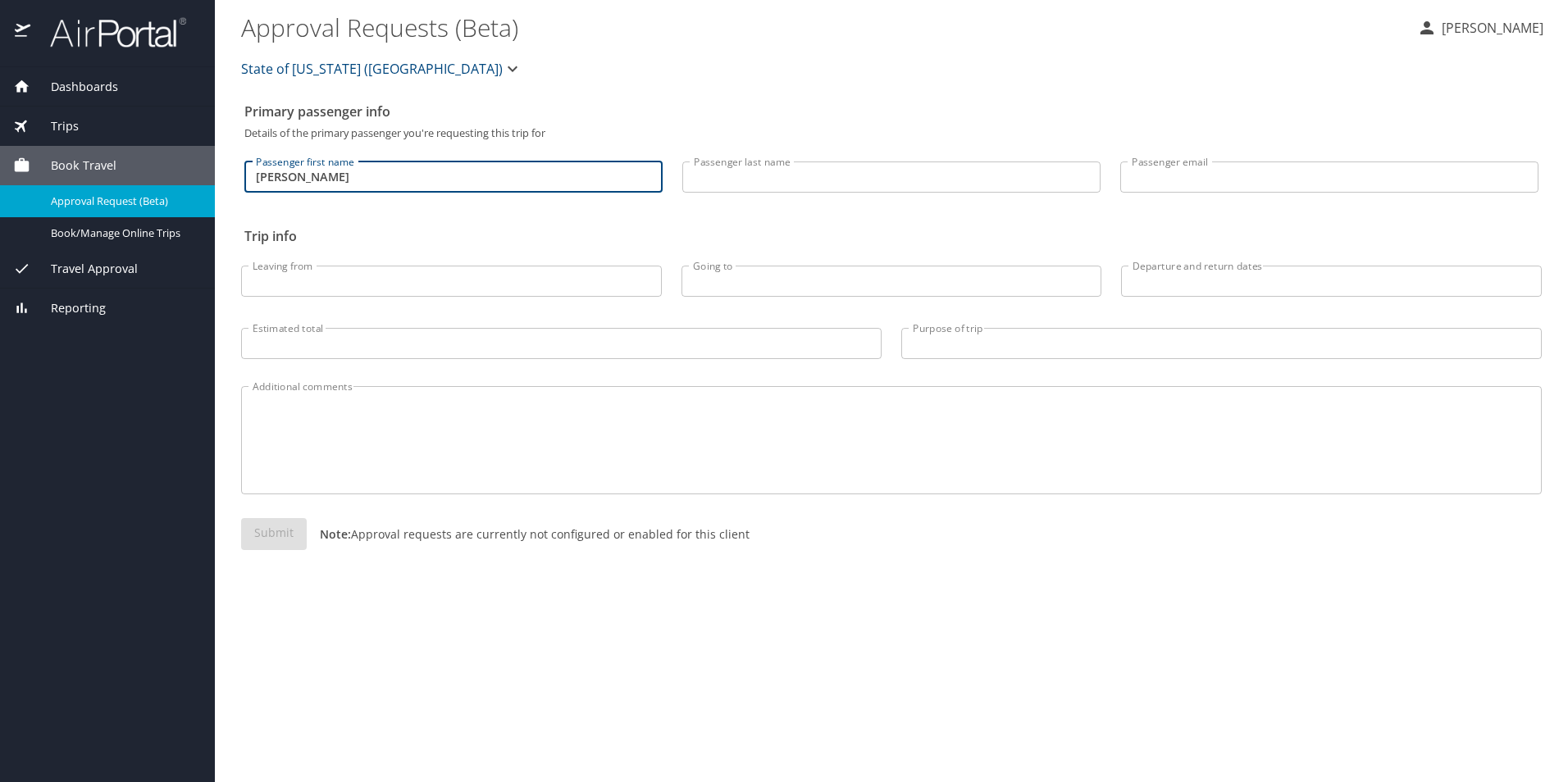 type on "[PERSON_NAME][EMAIL_ADDRESS][PERSON_NAME][DOMAIN_NAME]" 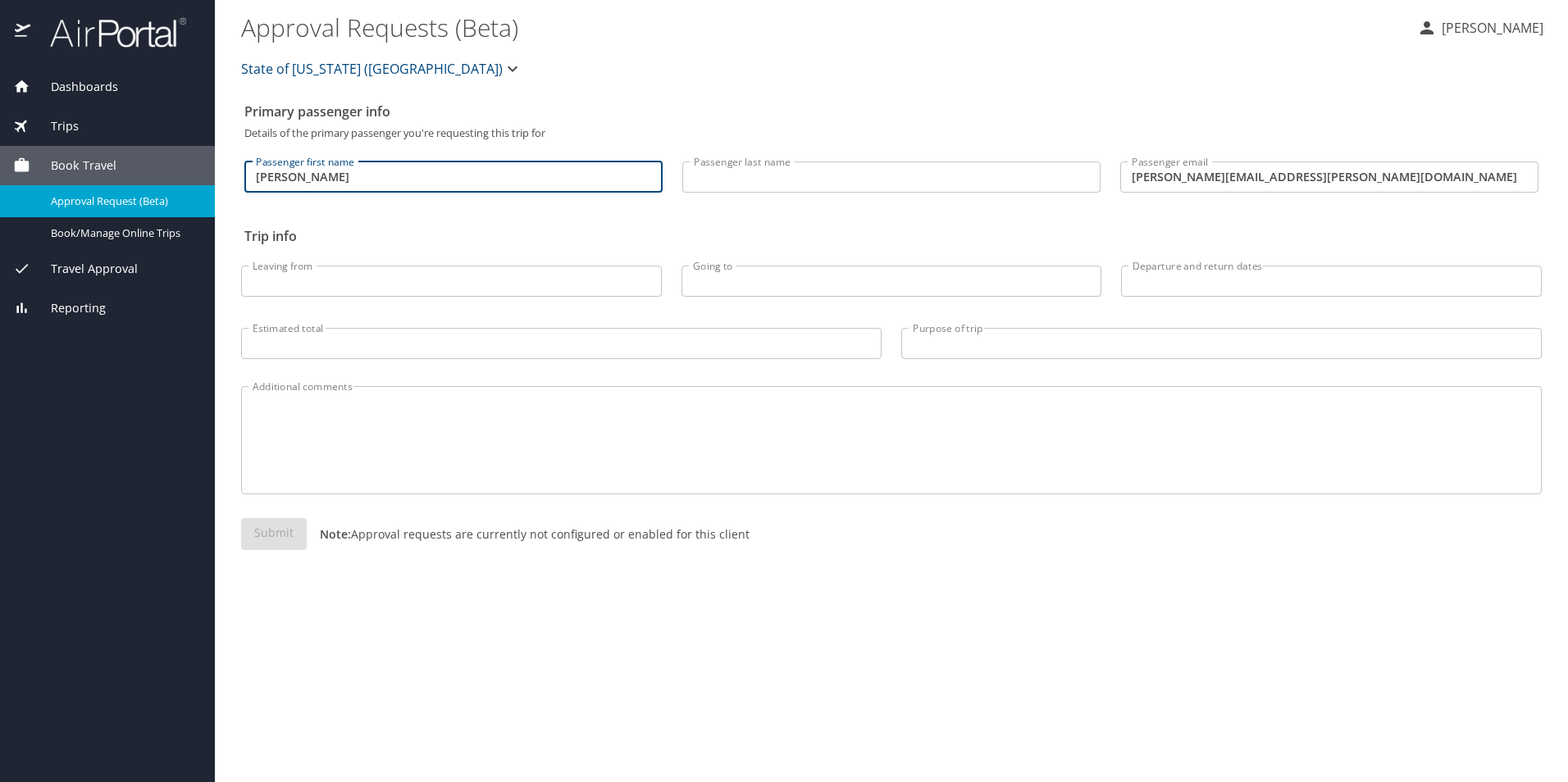 click on "Leaving from" at bounding box center [451, 281] 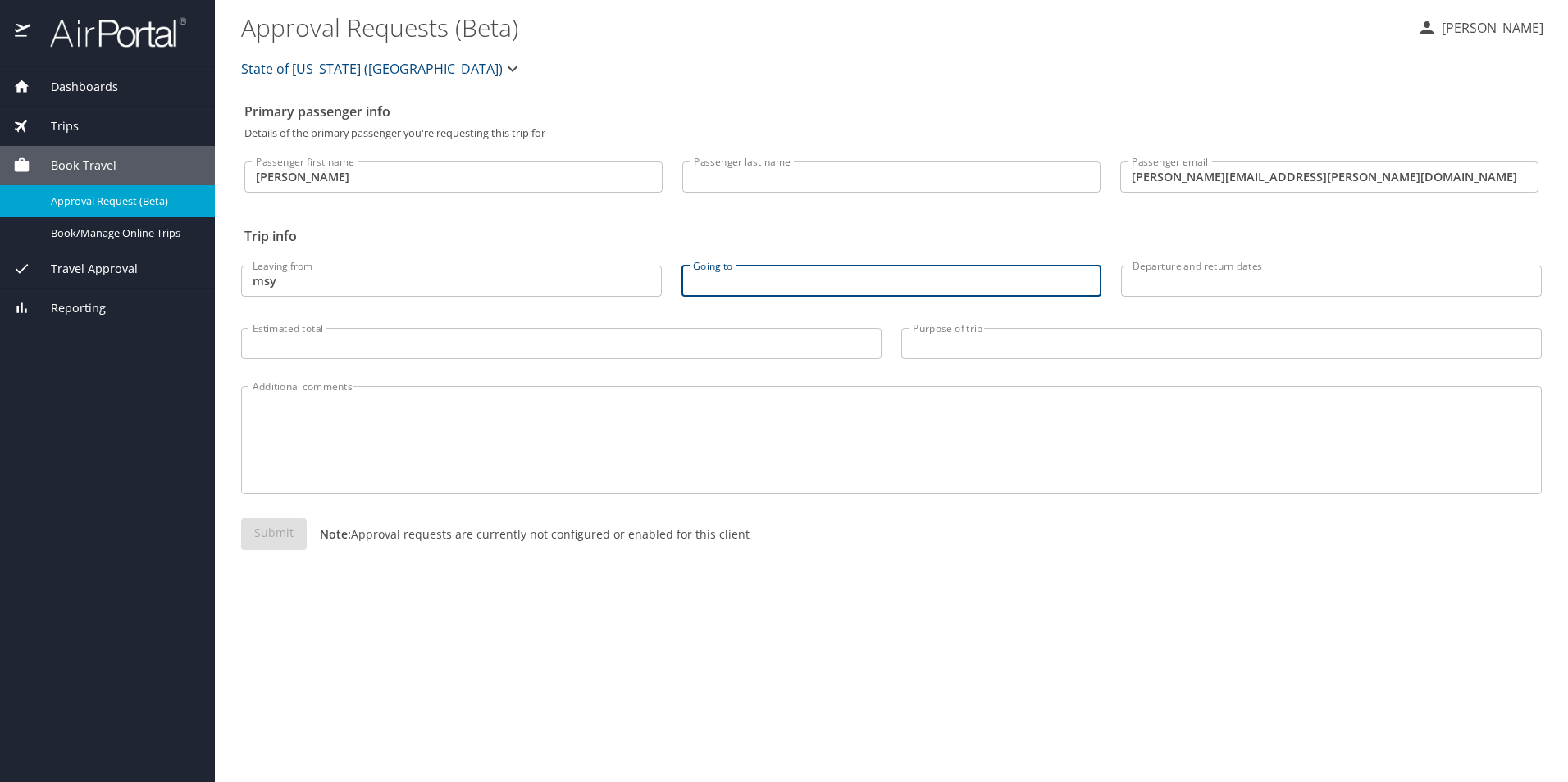 click on "Going to" at bounding box center (891, 281) 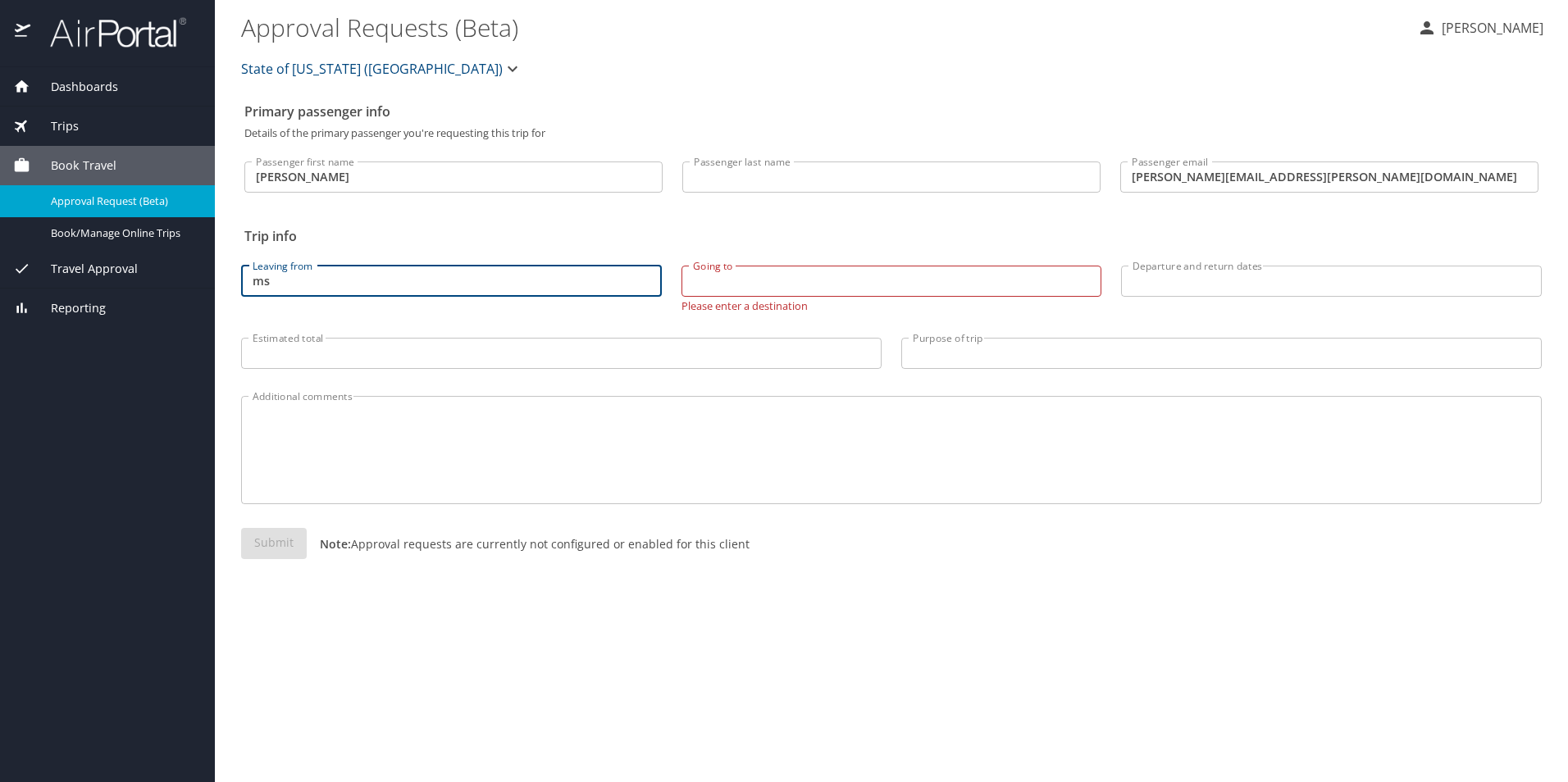 type on "m" 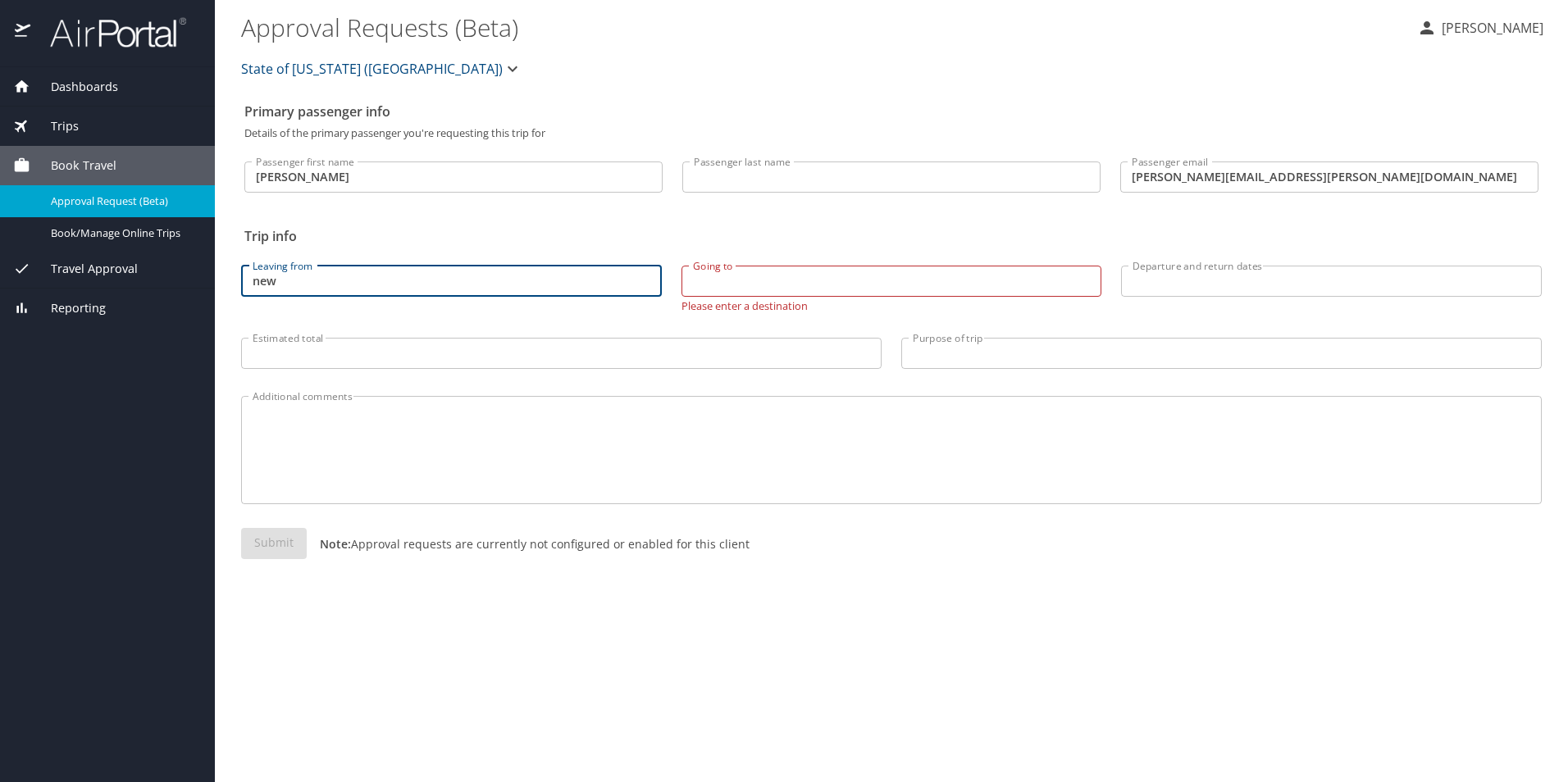 type on "new" 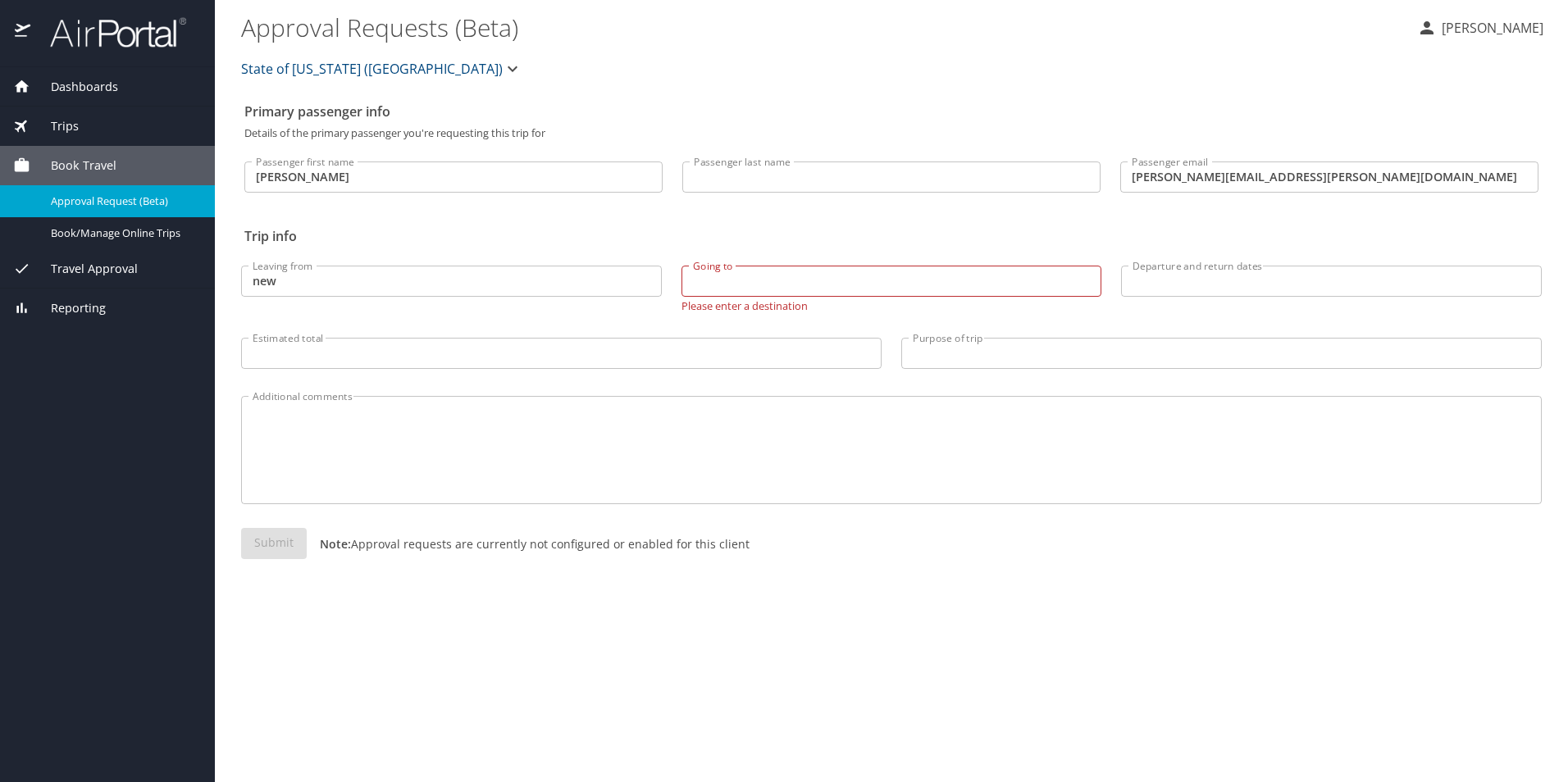 click on "Trips" at bounding box center (54, 126) 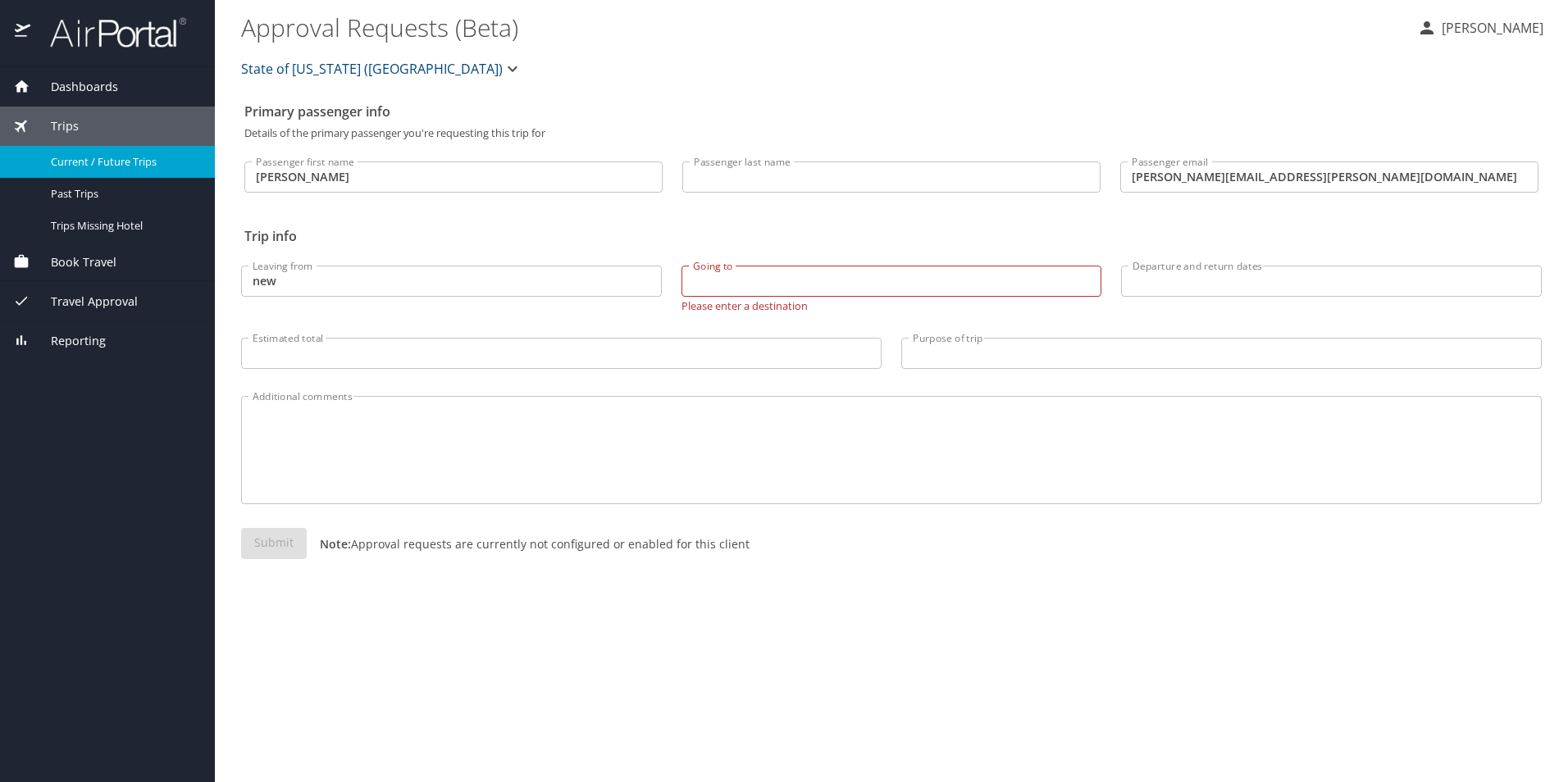 click on "Current / Future Trips" at bounding box center (107, 161) 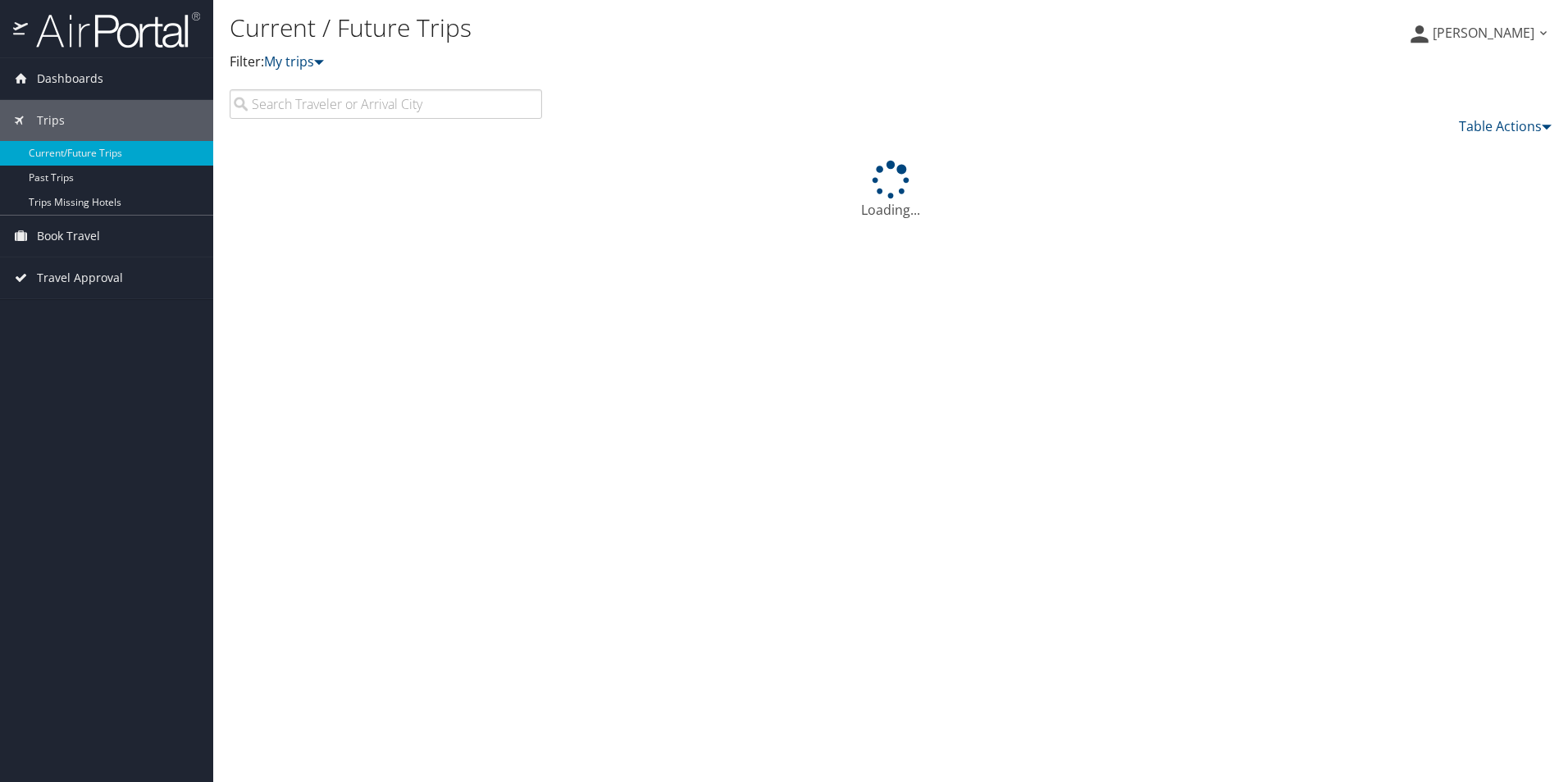 scroll, scrollTop: 0, scrollLeft: 0, axis: both 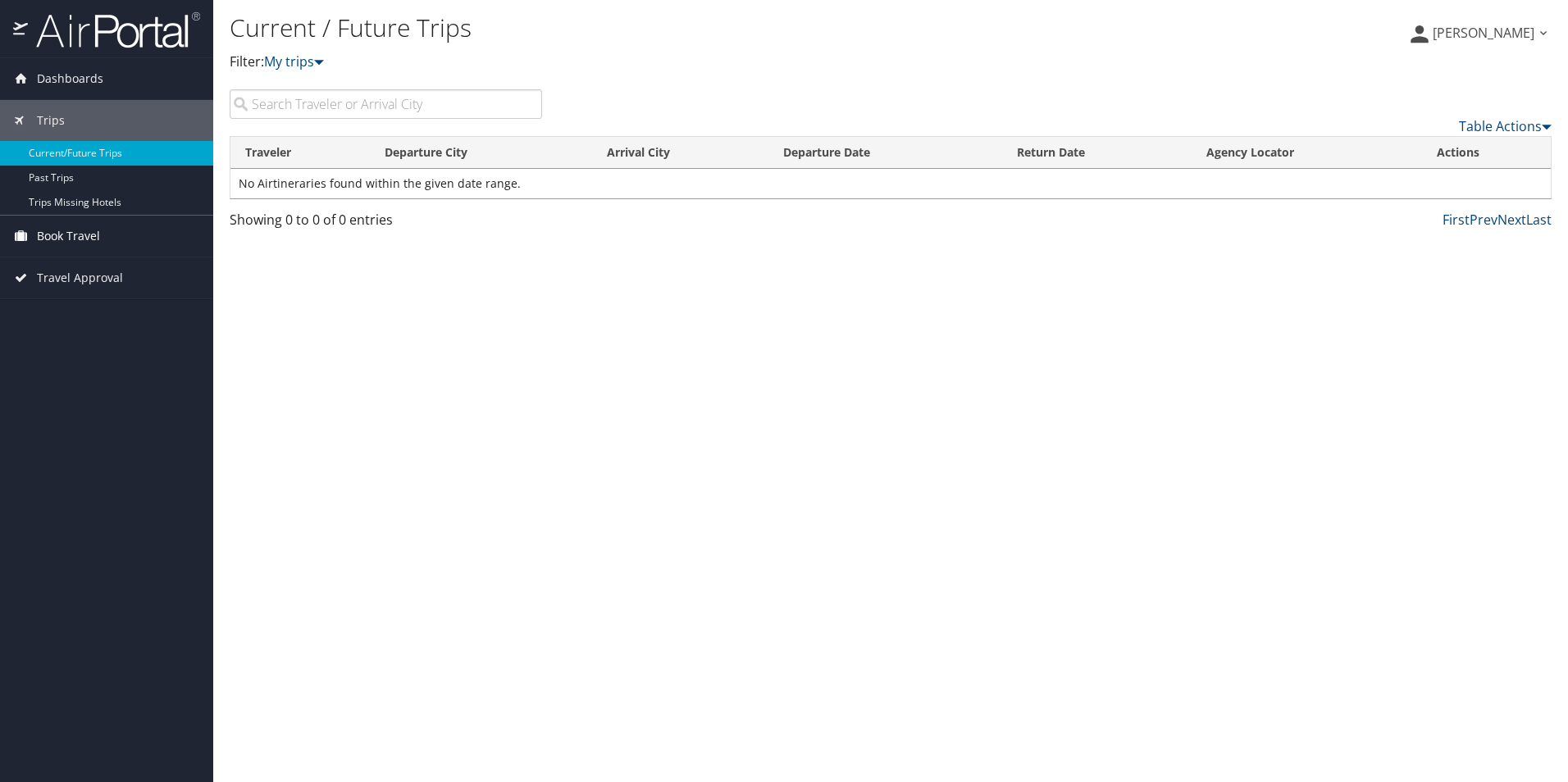 click on "Book Travel" at bounding box center (68, 236) 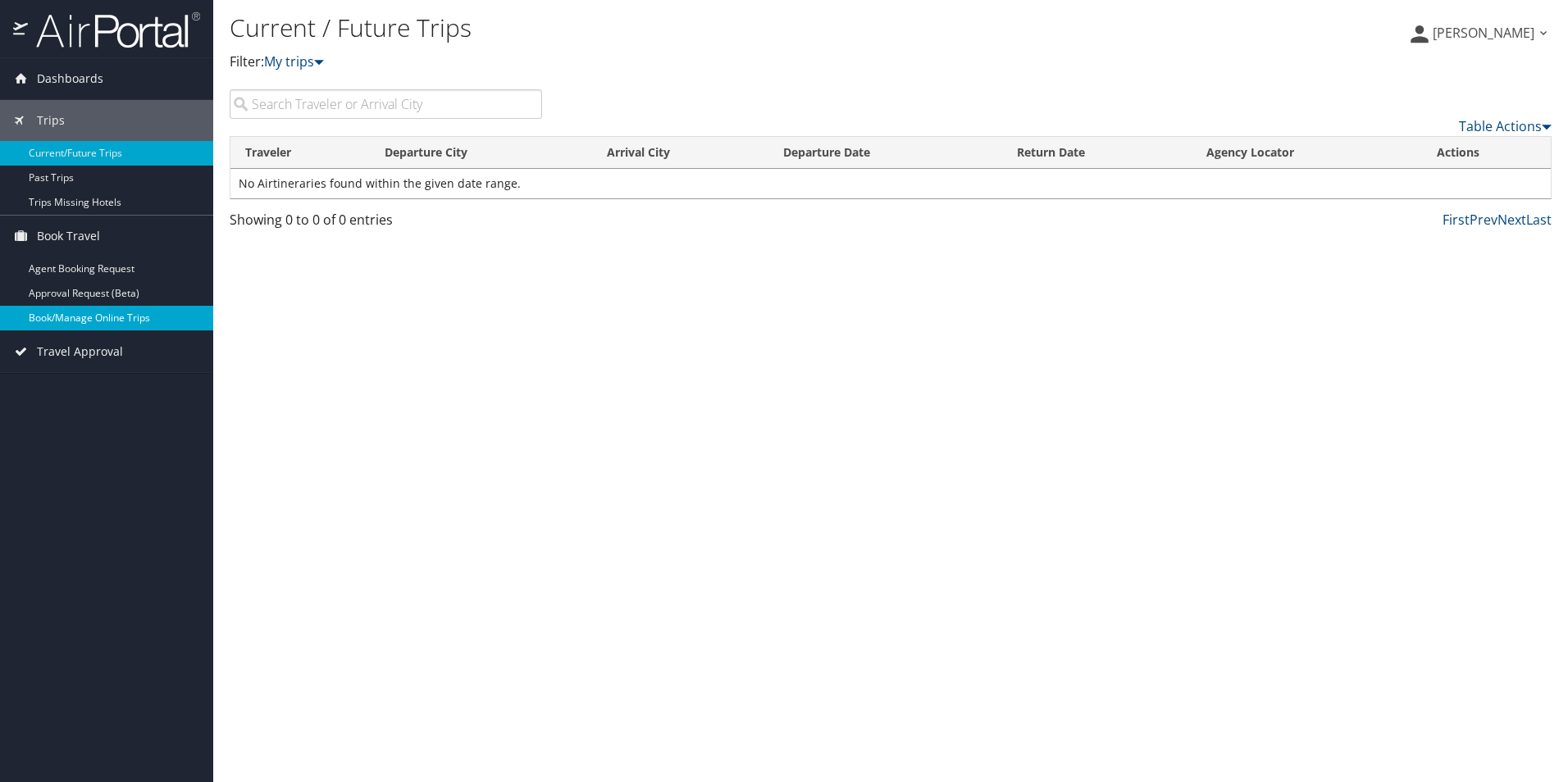 click on "Book/Manage Online Trips" at bounding box center [107, 318] 